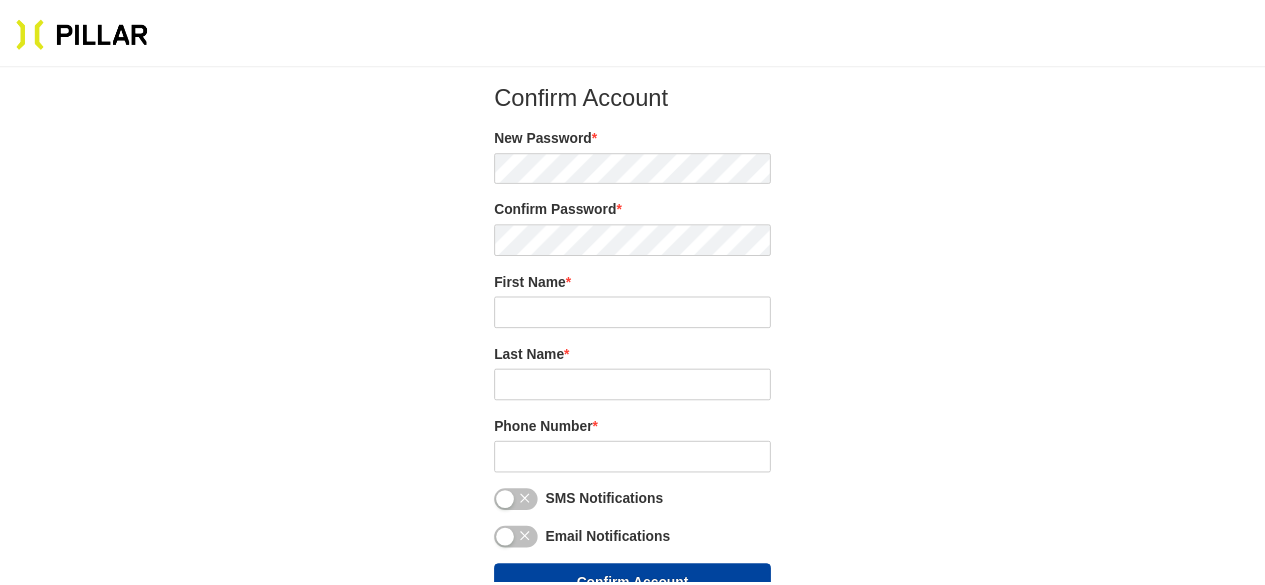 scroll, scrollTop: 0, scrollLeft: 0, axis: both 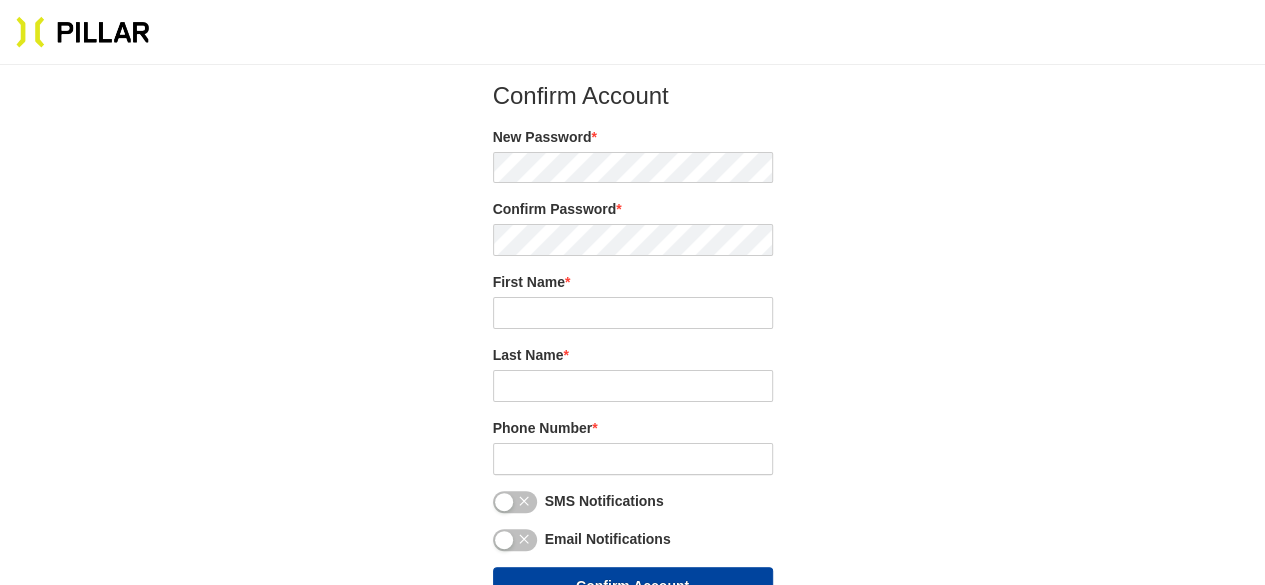 type on "[PERSON_NAME]" 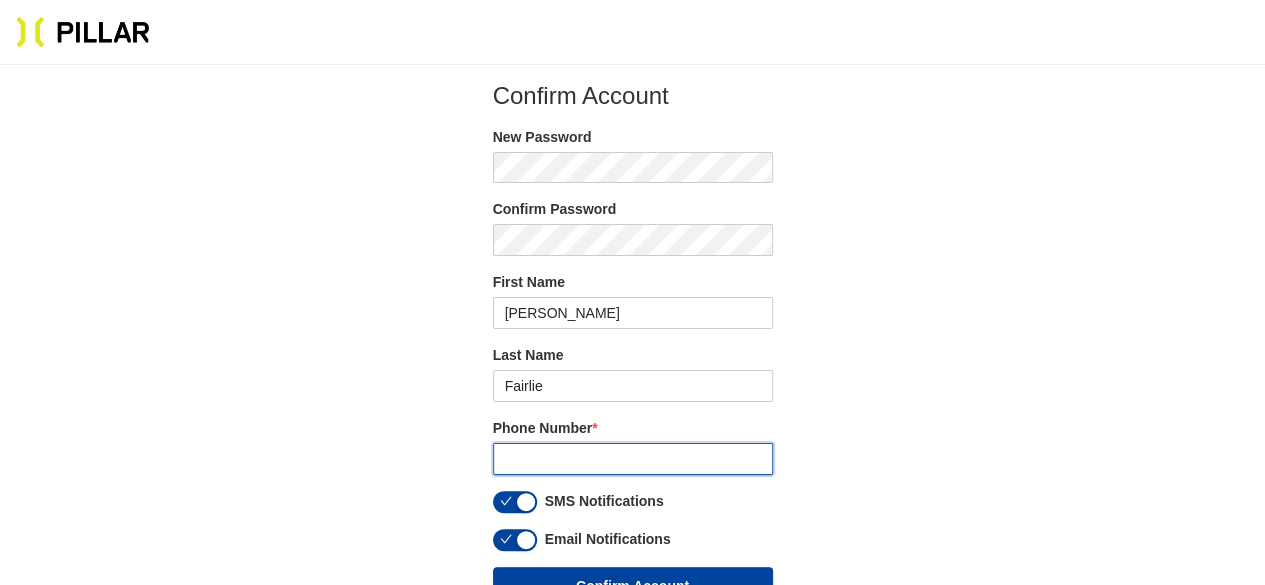 click at bounding box center [633, 459] 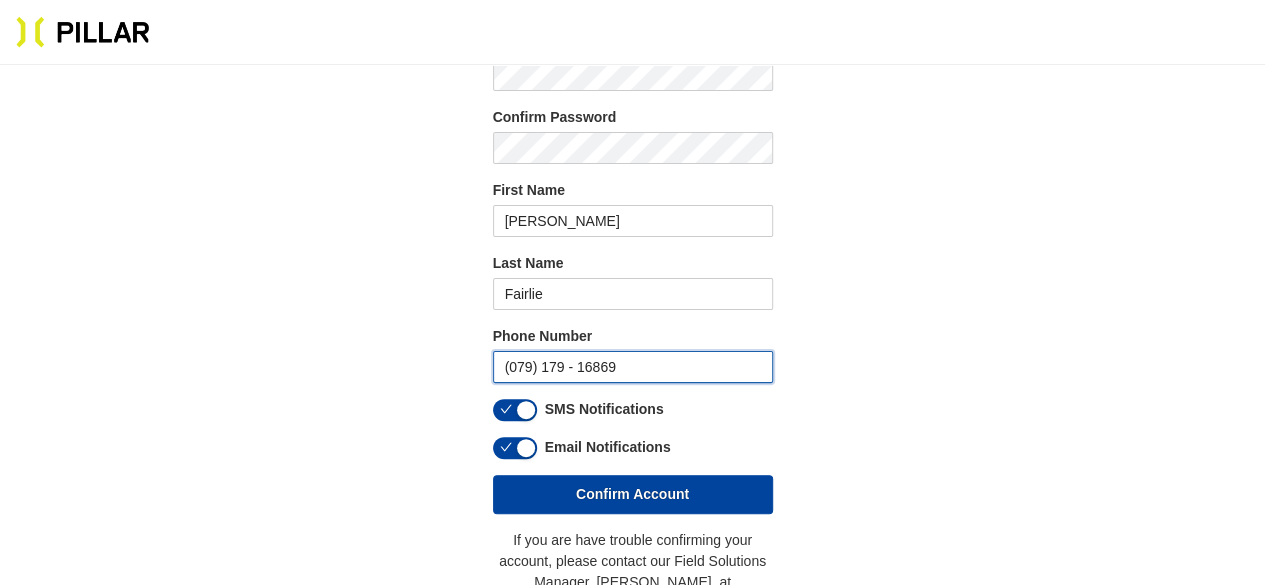 scroll, scrollTop: 94, scrollLeft: 0, axis: vertical 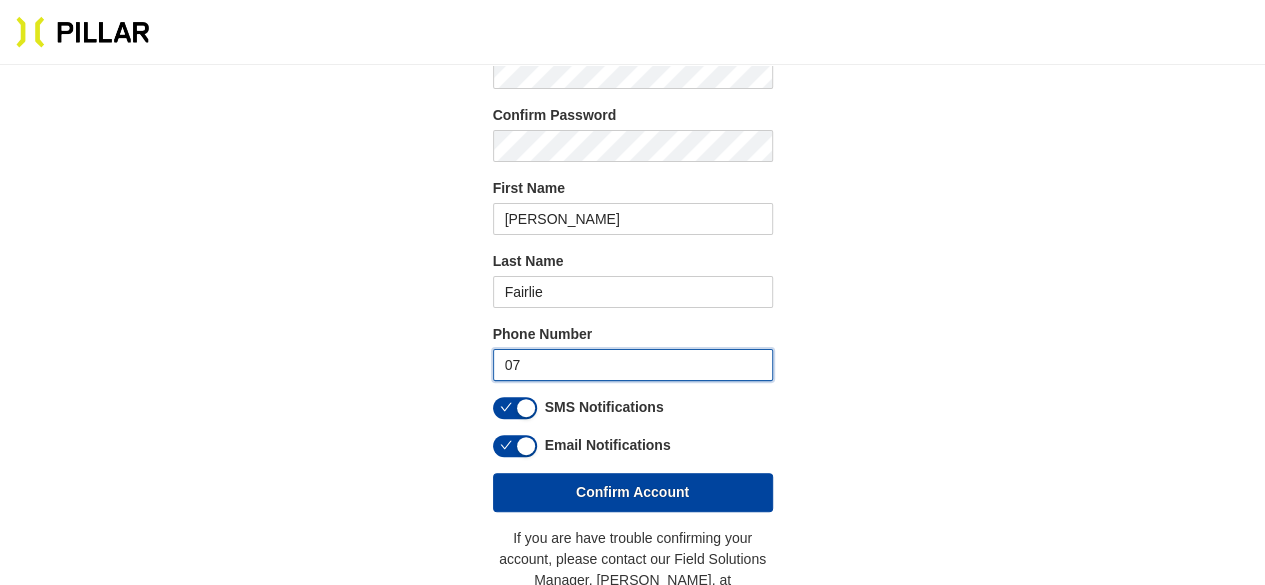 type on "0" 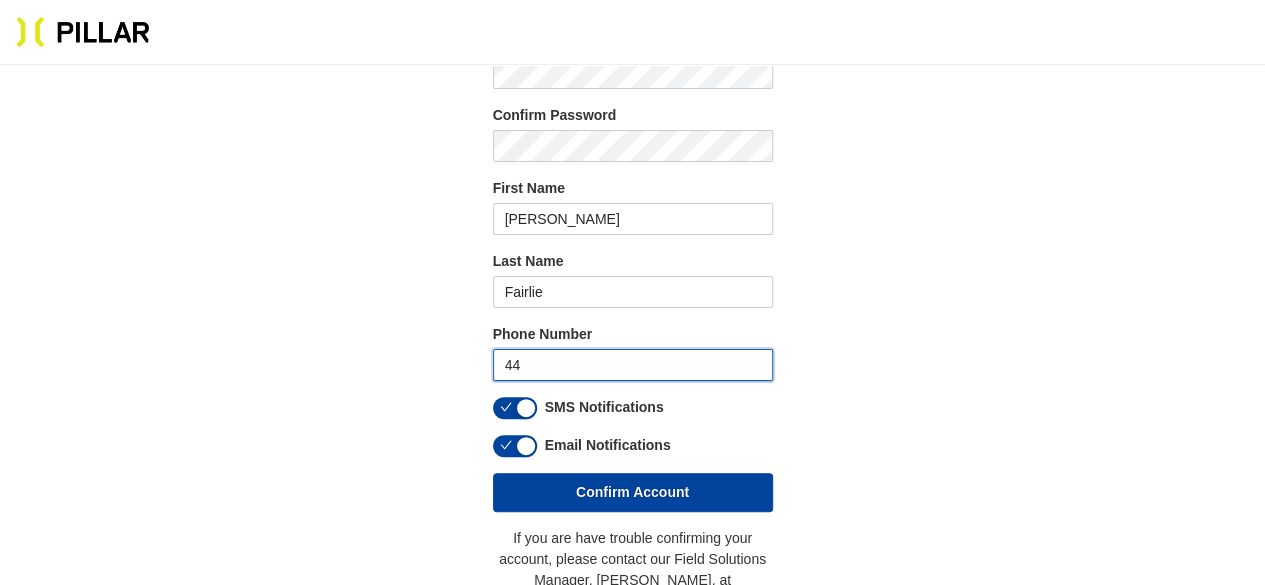 type on "4" 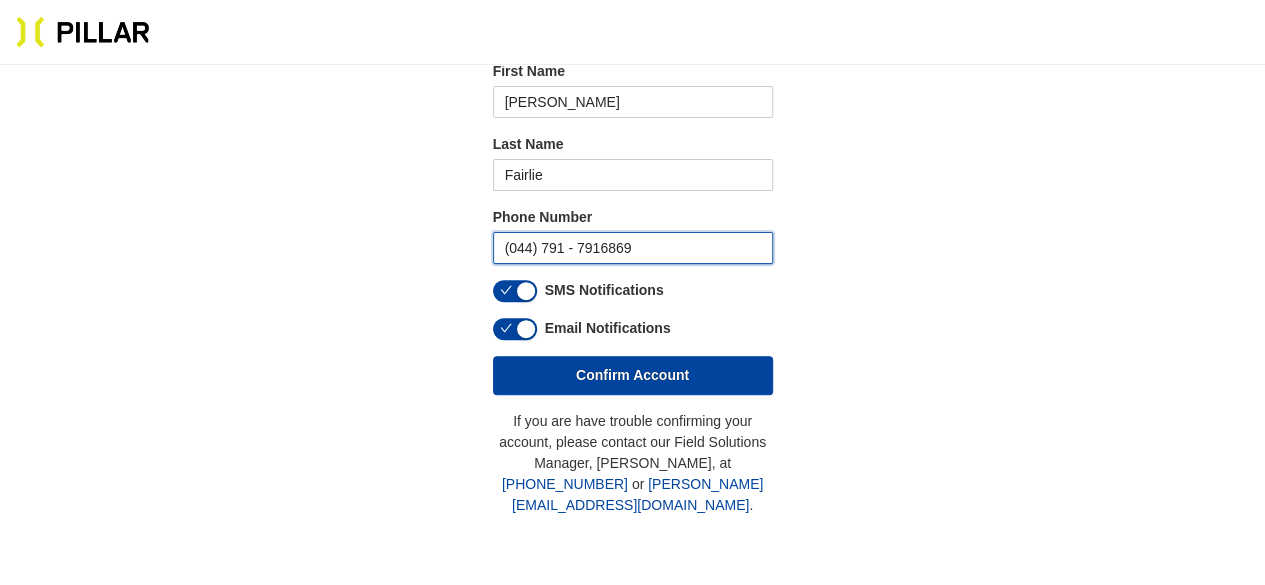 scroll, scrollTop: 218, scrollLeft: 0, axis: vertical 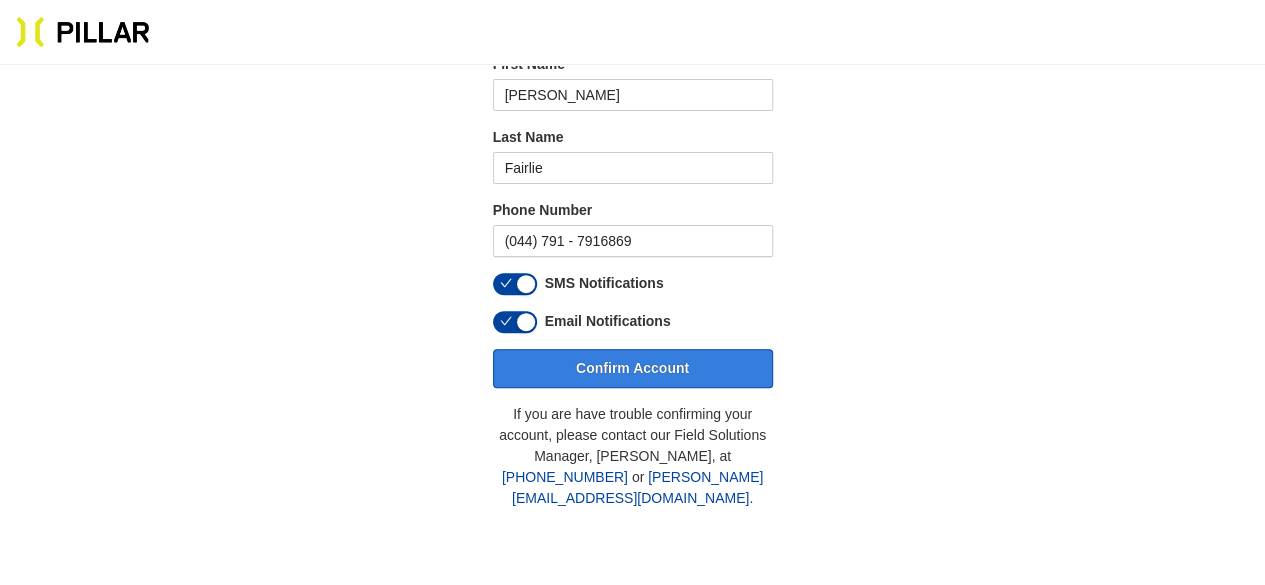 click on "Confirm Account New Password Confirm Password First Name [PERSON_NAME] Last Name [PERSON_NAME] Phone Number (044) 791 - [PHONE_NUMBER] SMS Notifications Email Notifications Confirm Account" at bounding box center [633, 125] 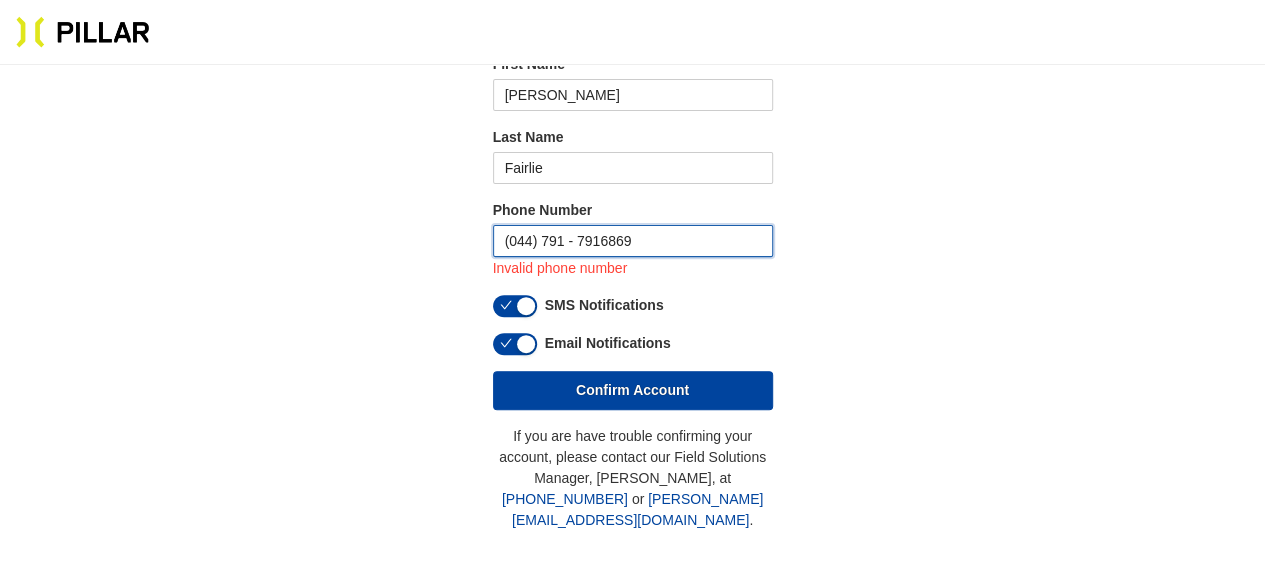 drag, startPoint x: 648, startPoint y: 233, endPoint x: 503, endPoint y: 238, distance: 145.08618 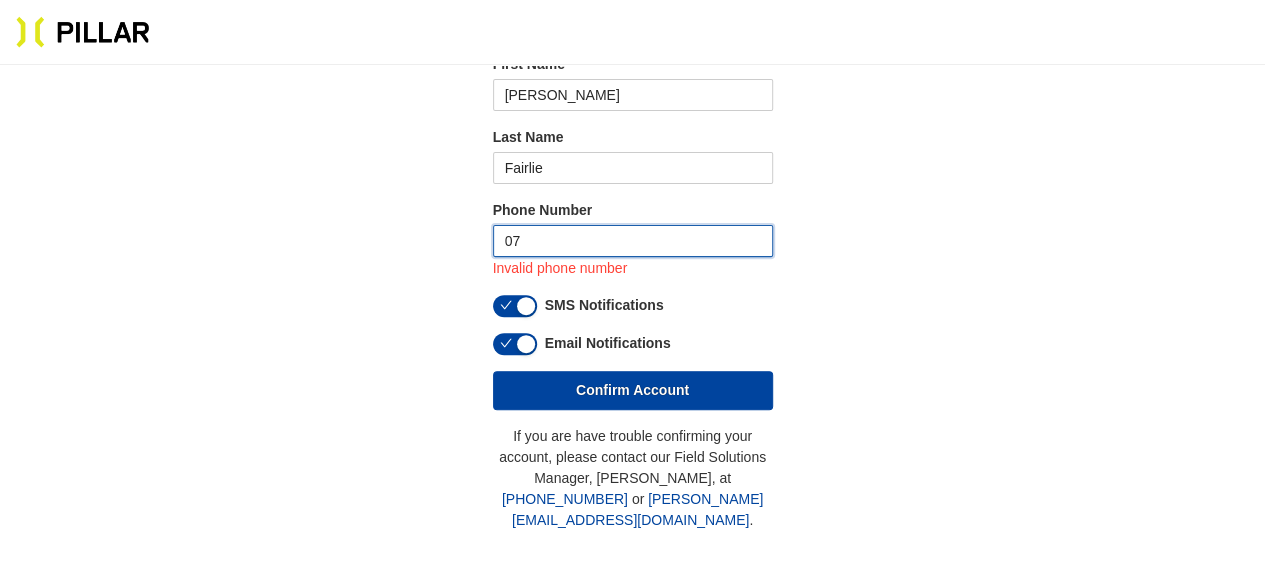 type on "0" 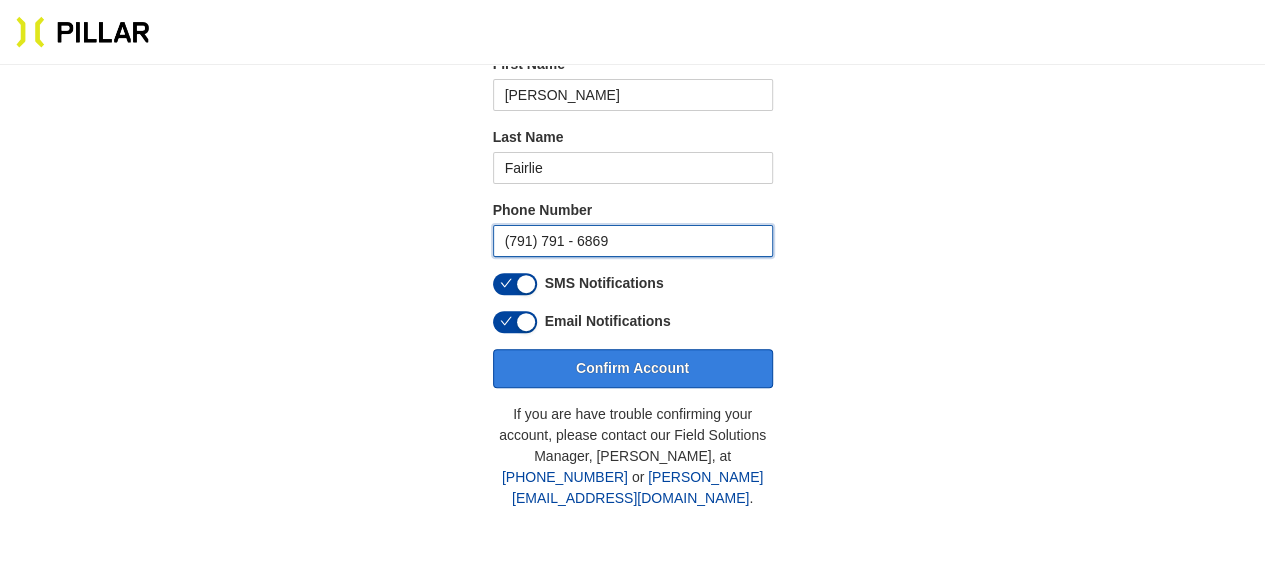 type on "(791) 791 - 6869" 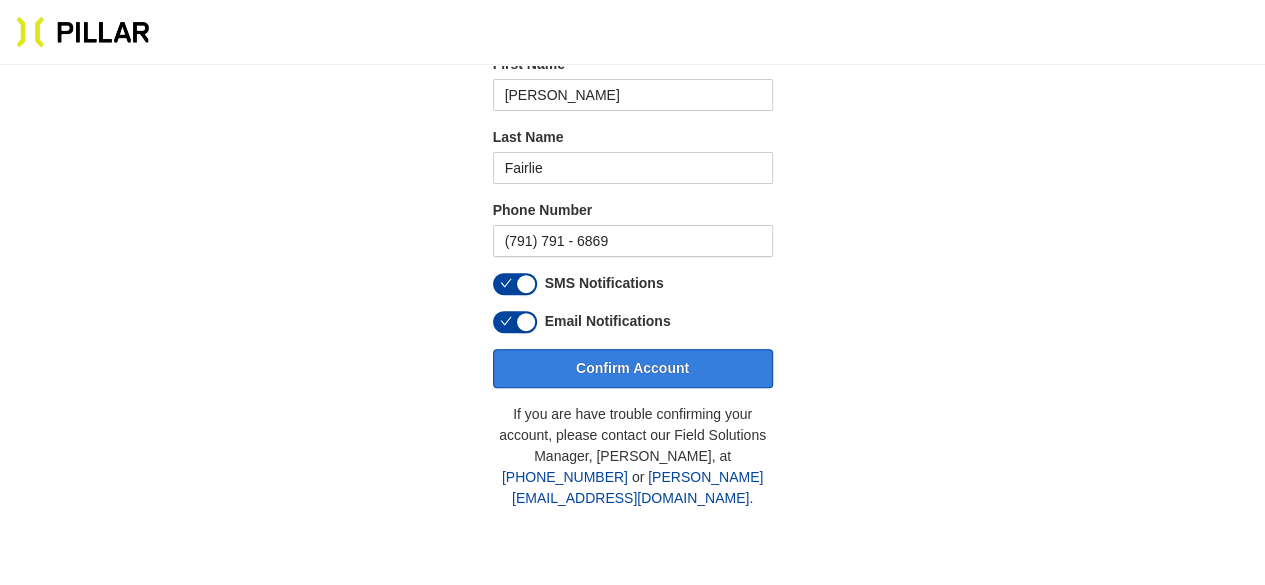 click on "Confirm Account" at bounding box center [633, 368] 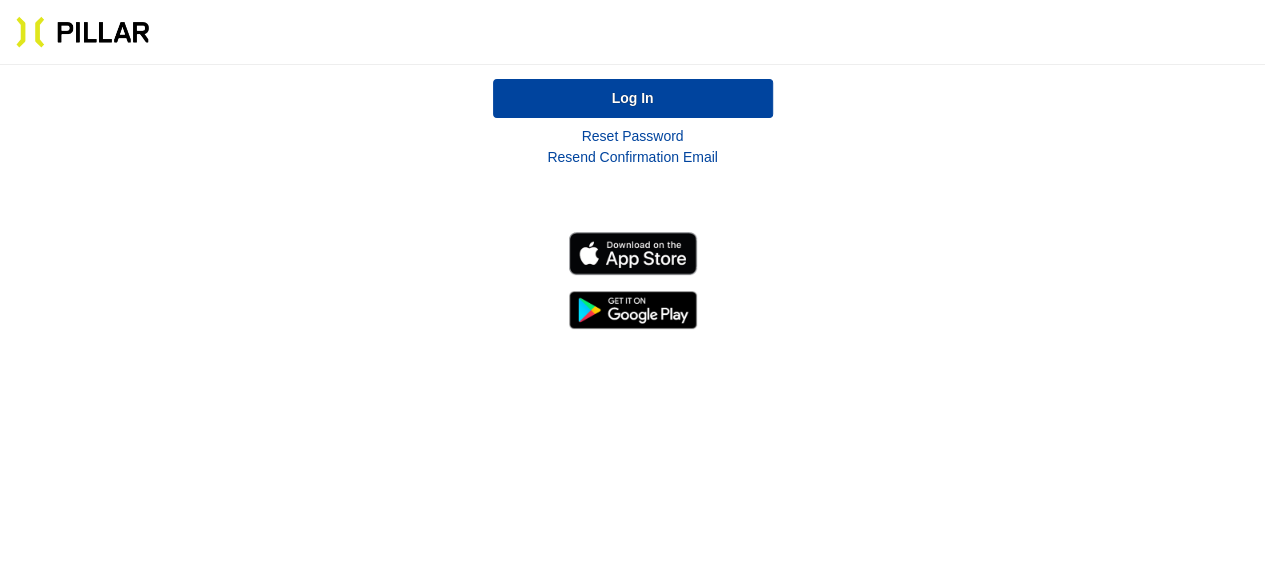 scroll, scrollTop: 0, scrollLeft: 0, axis: both 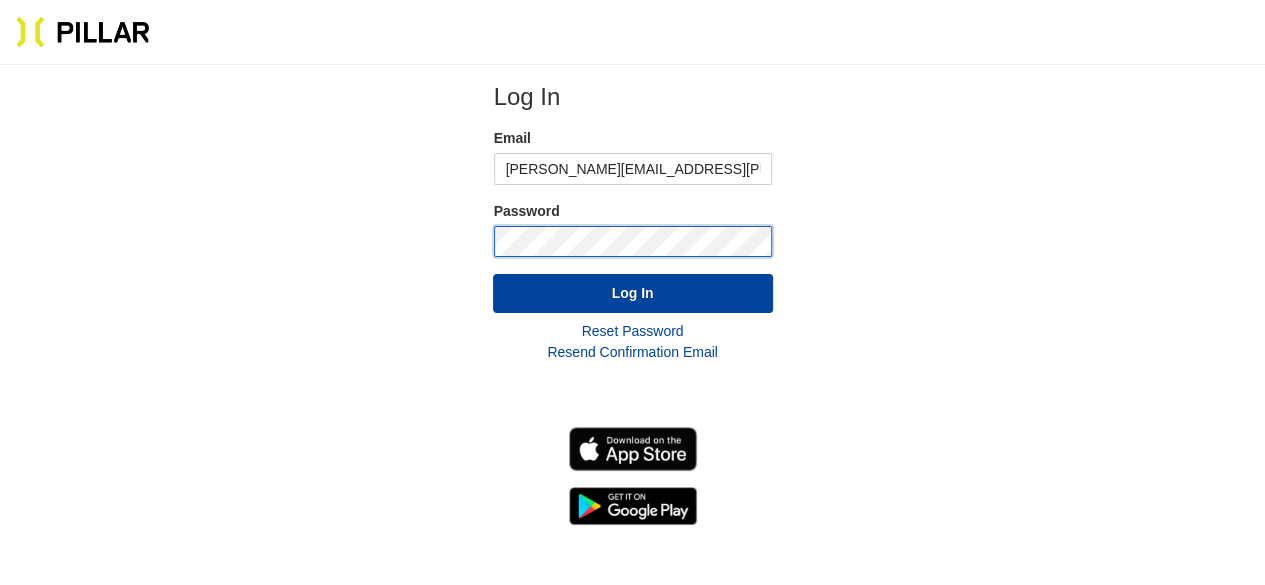 click on "Log In" at bounding box center [633, 293] 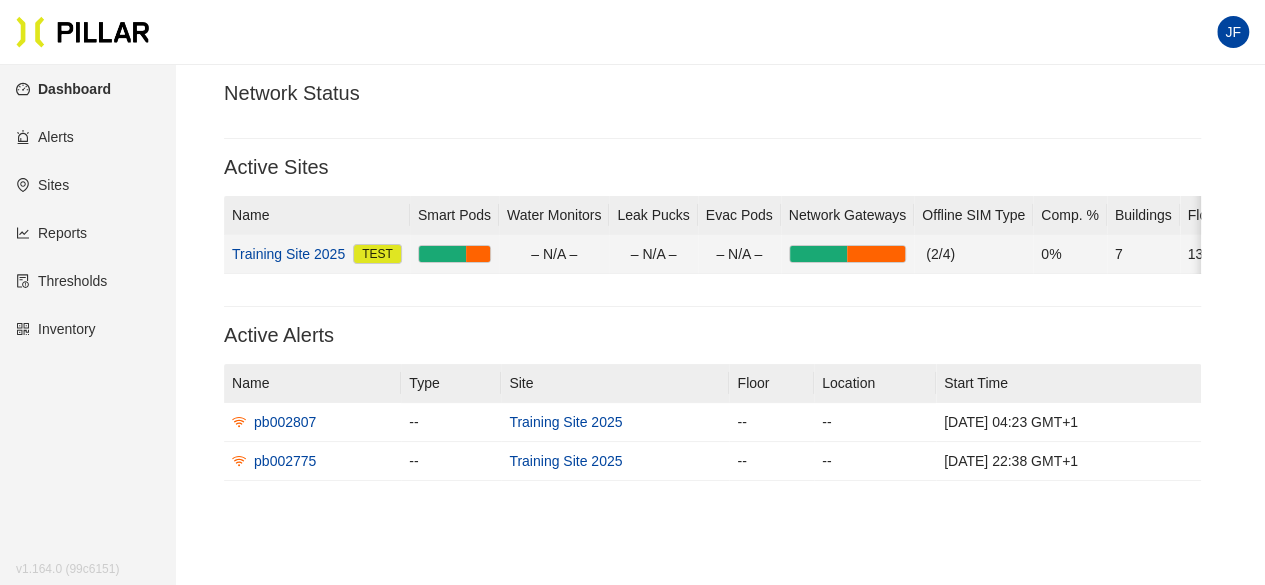 click on "Training Site 2025" at bounding box center [288, 254] 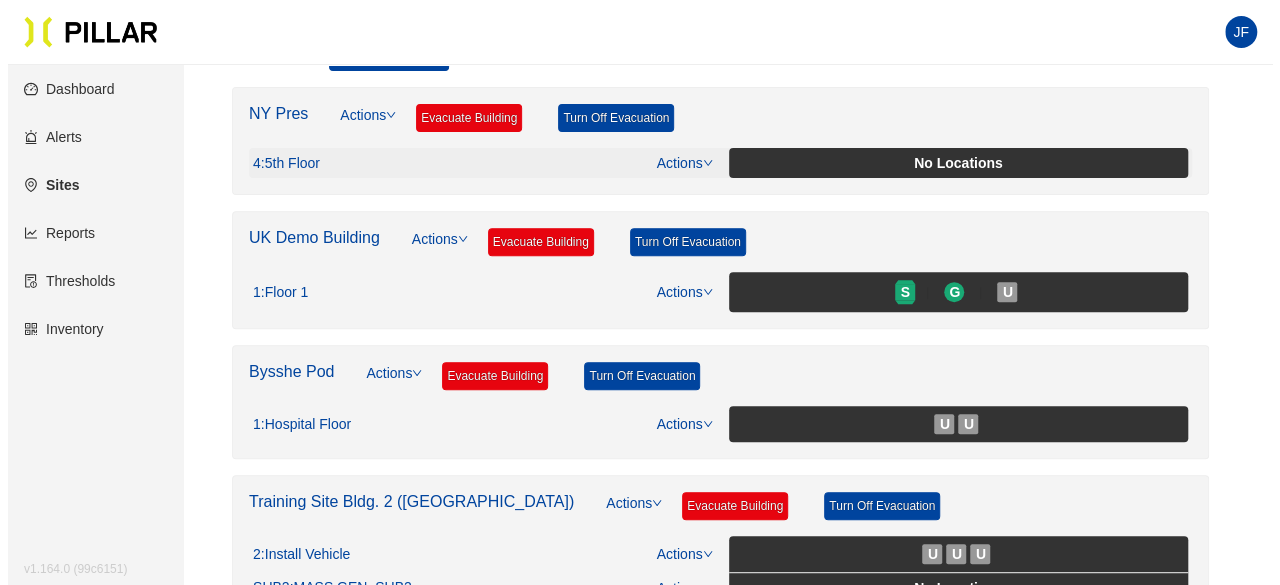 scroll, scrollTop: 263, scrollLeft: 0, axis: vertical 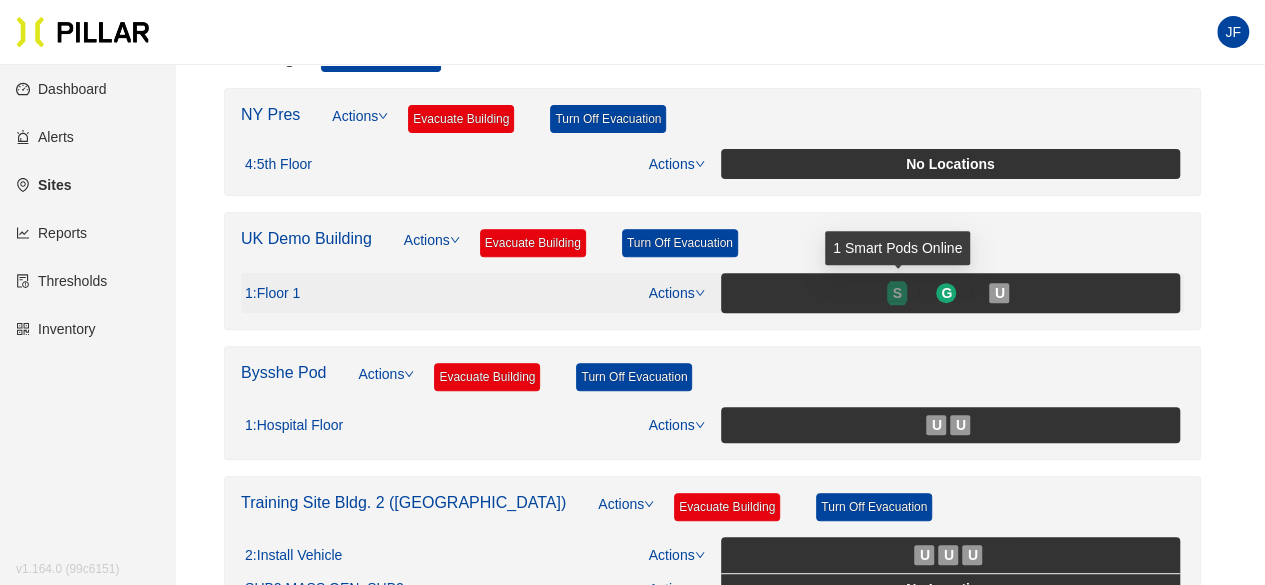 click on "S" at bounding box center (897, 293) 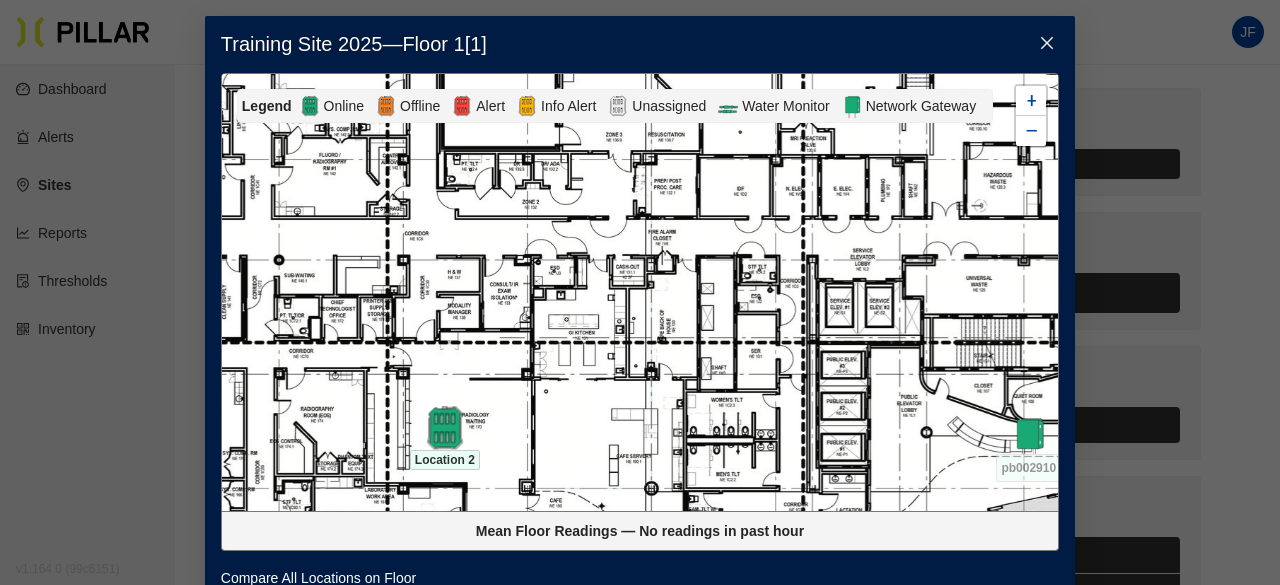 click at bounding box center (444, 427) 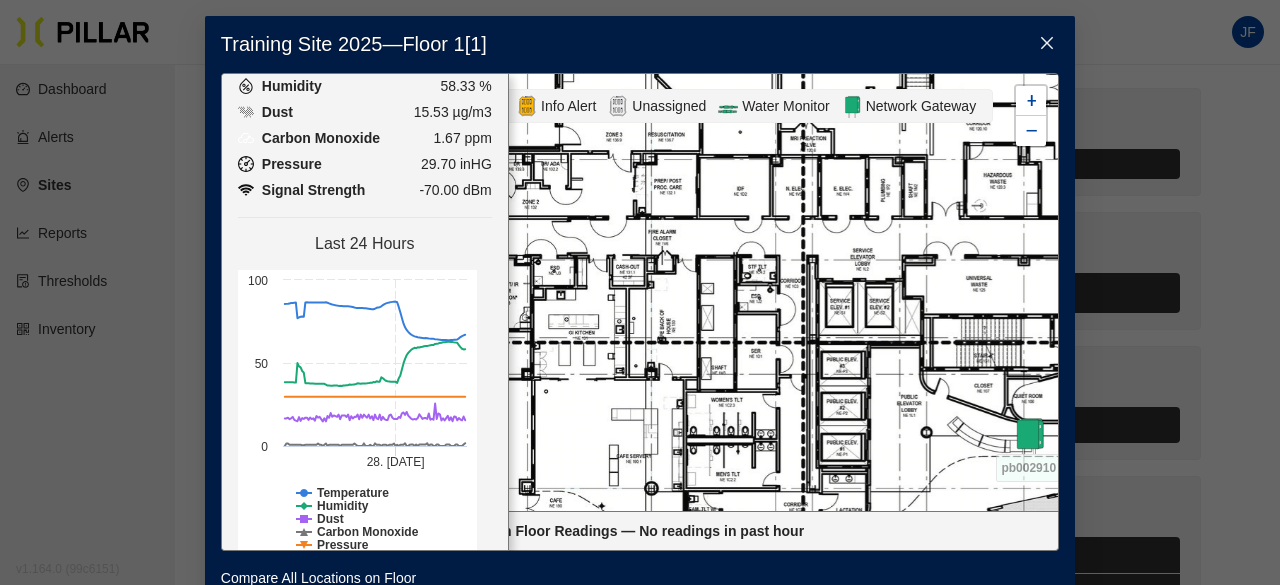scroll, scrollTop: 293, scrollLeft: 0, axis: vertical 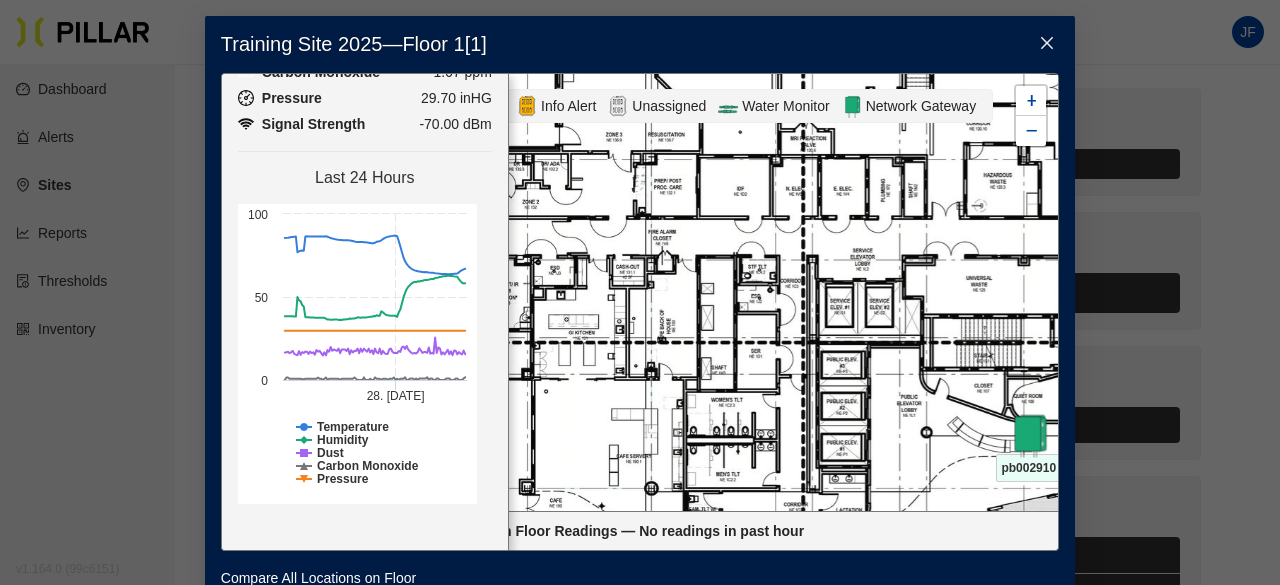 click at bounding box center [1028, 435] 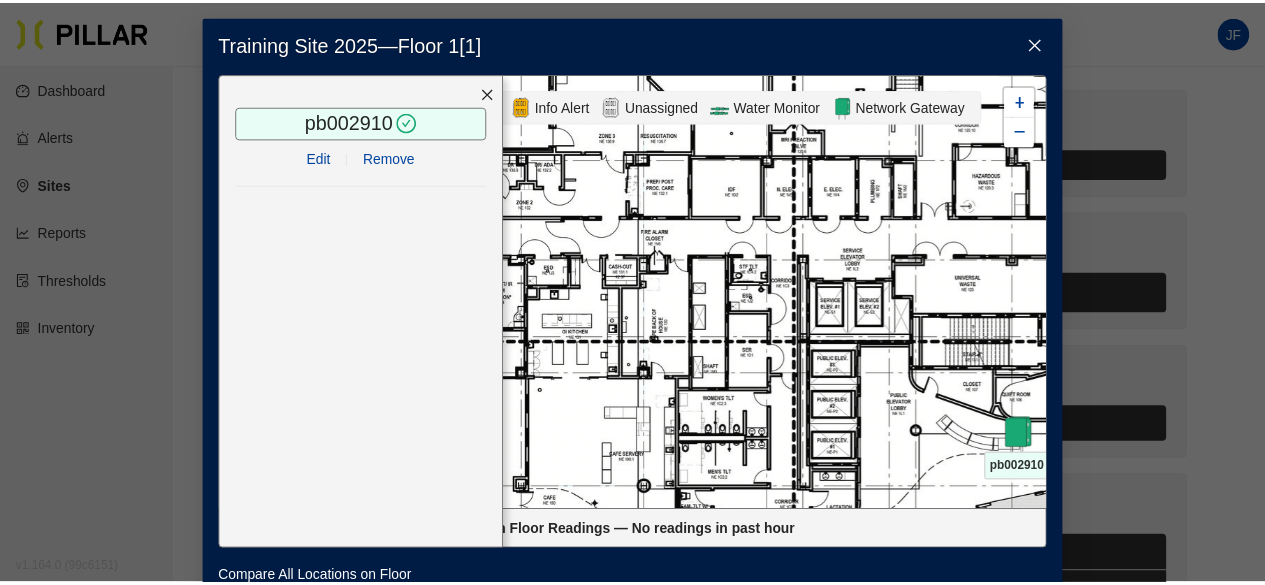 scroll, scrollTop: 0, scrollLeft: 0, axis: both 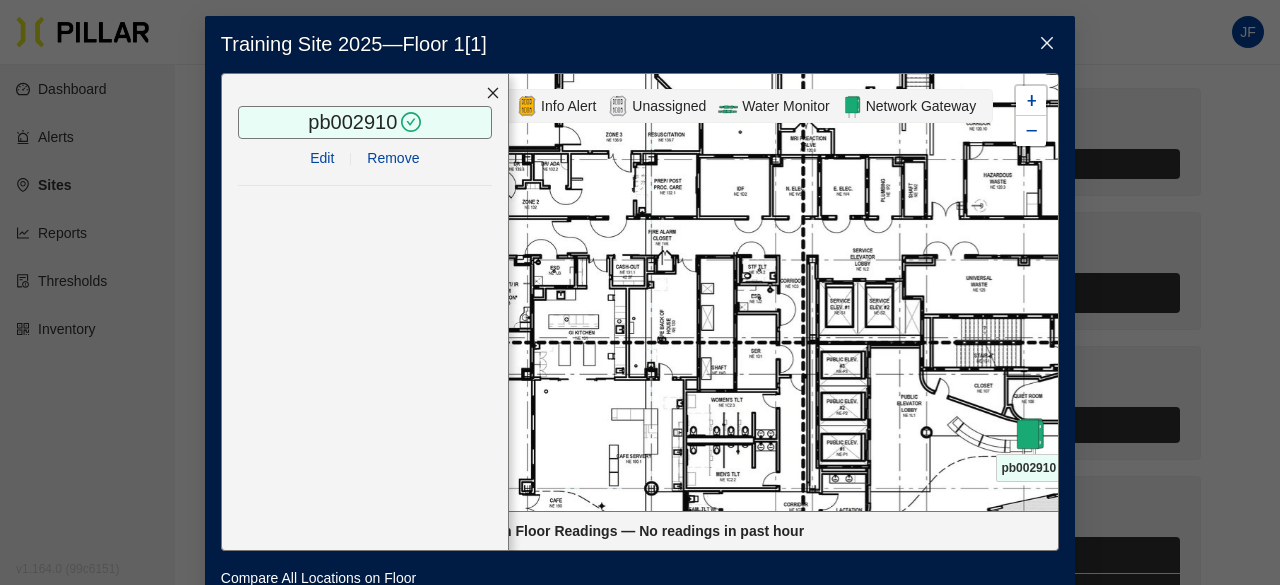 click 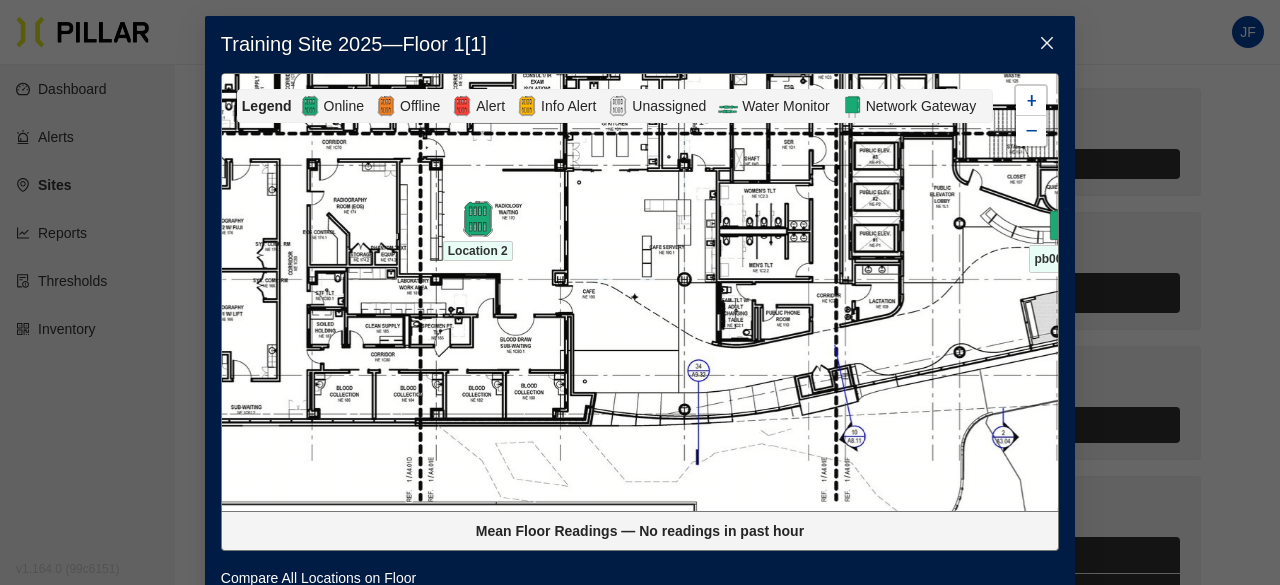 drag, startPoint x: 624, startPoint y: 328, endPoint x: 670, endPoint y: 116, distance: 216.93317 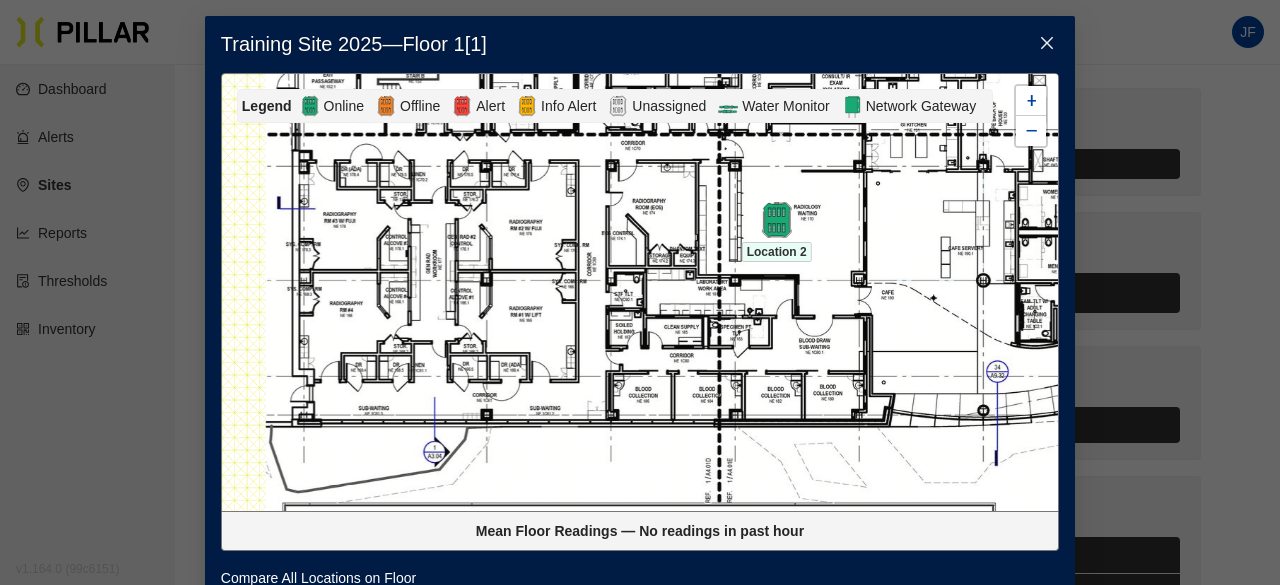 drag, startPoint x: 407, startPoint y: 280, endPoint x: 643, endPoint y: 295, distance: 236.47621 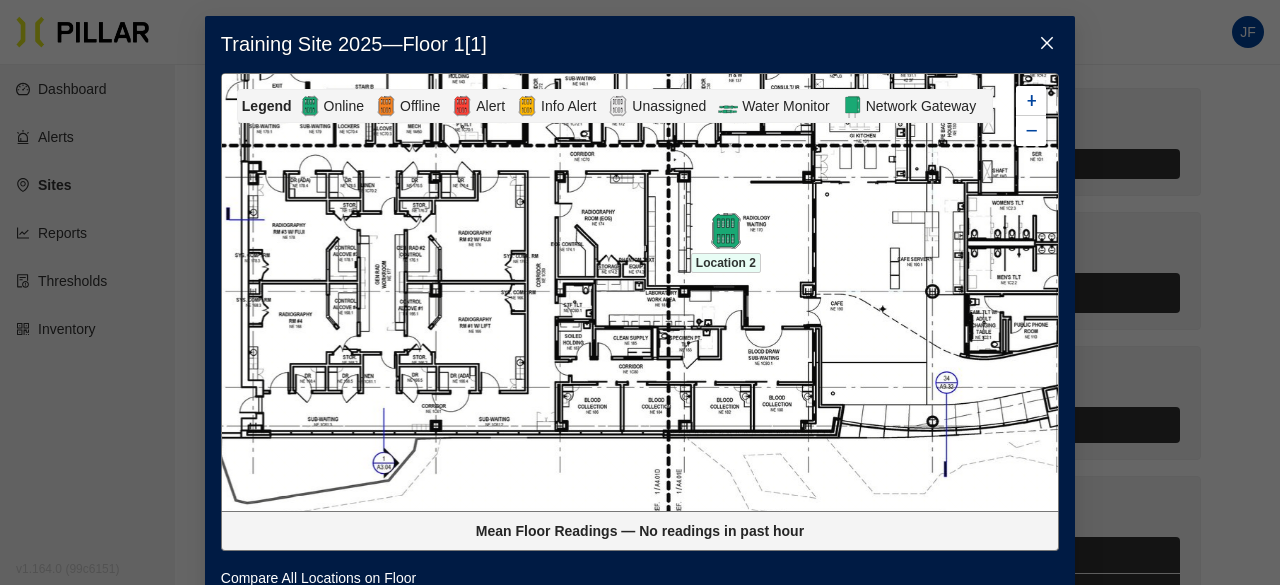 click 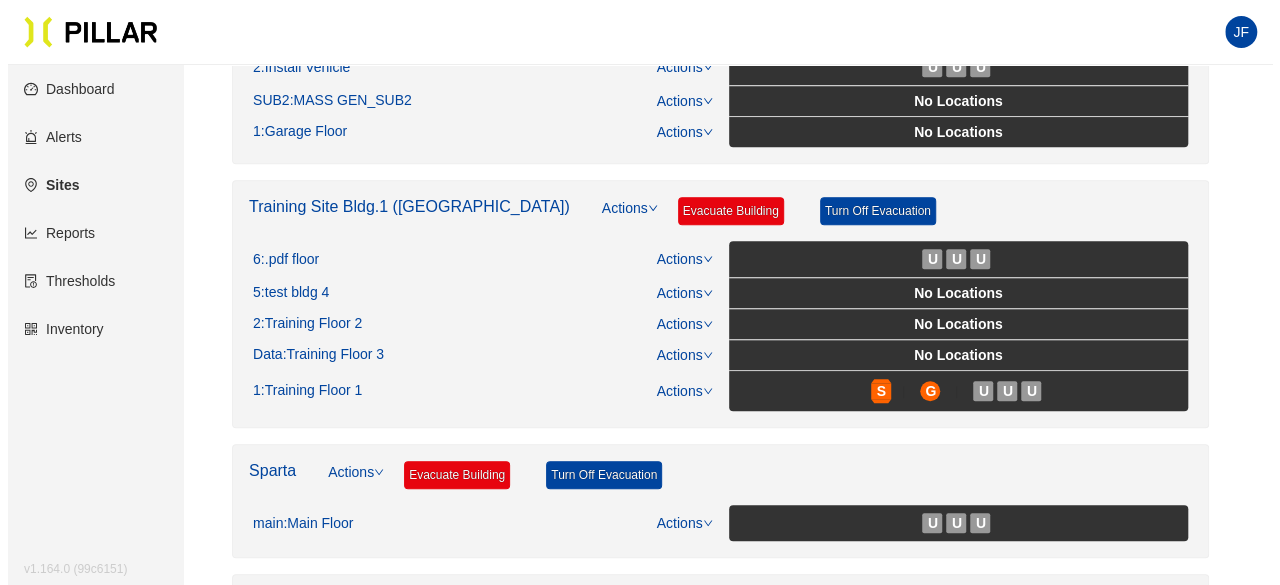 scroll, scrollTop: 755, scrollLeft: 0, axis: vertical 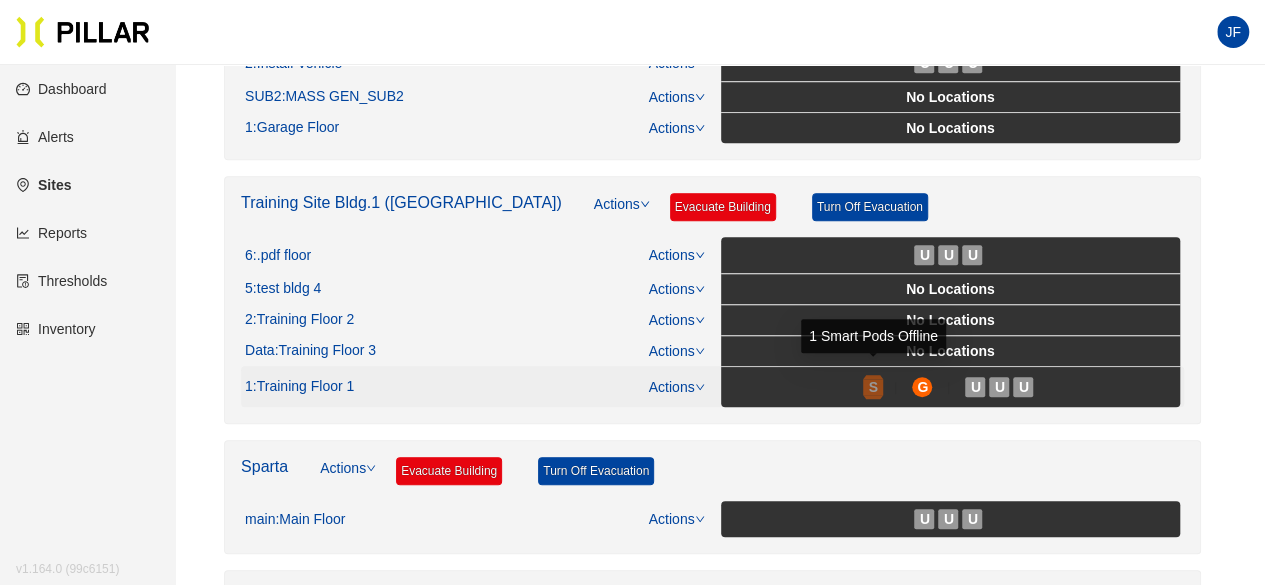 click on "S" at bounding box center [873, 387] 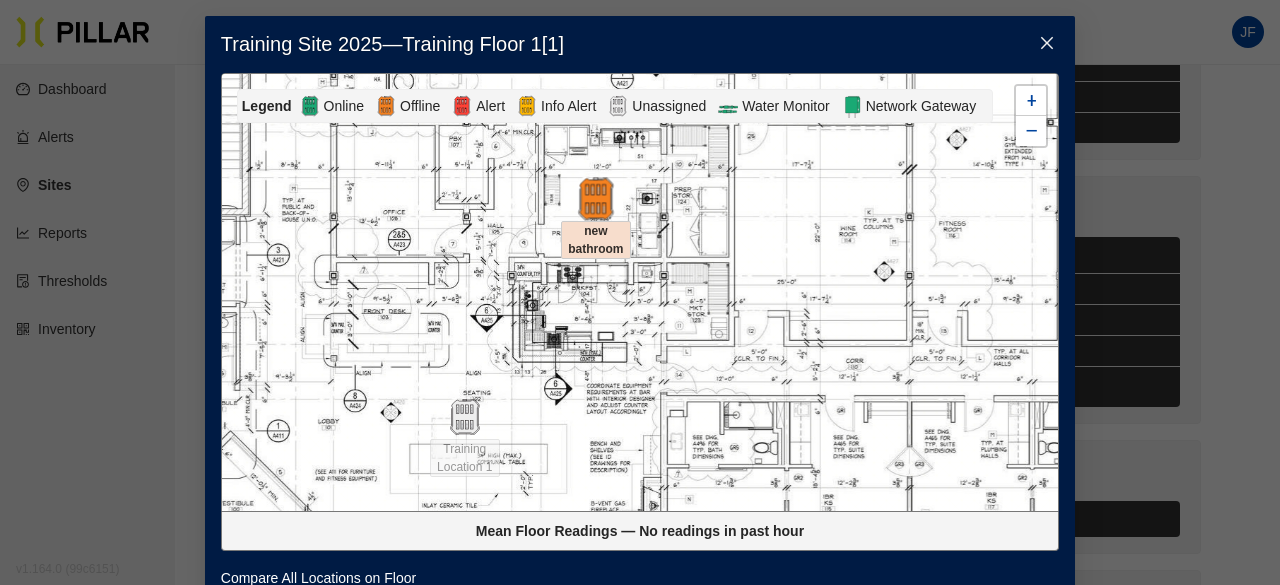 click at bounding box center [595, 198] 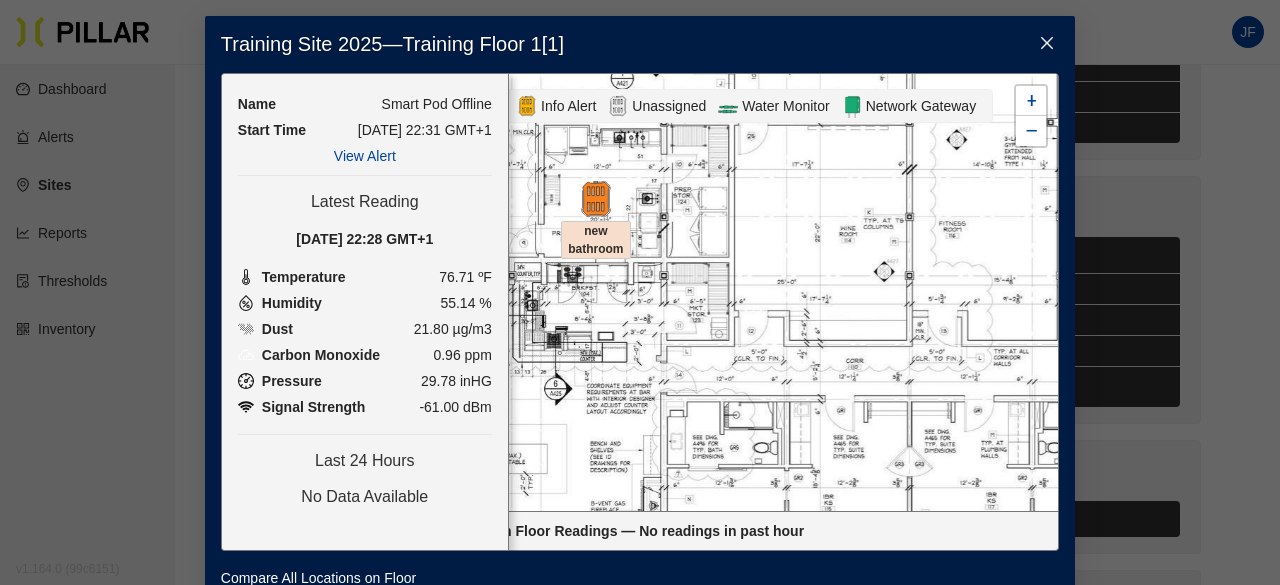 scroll, scrollTop: 148, scrollLeft: 0, axis: vertical 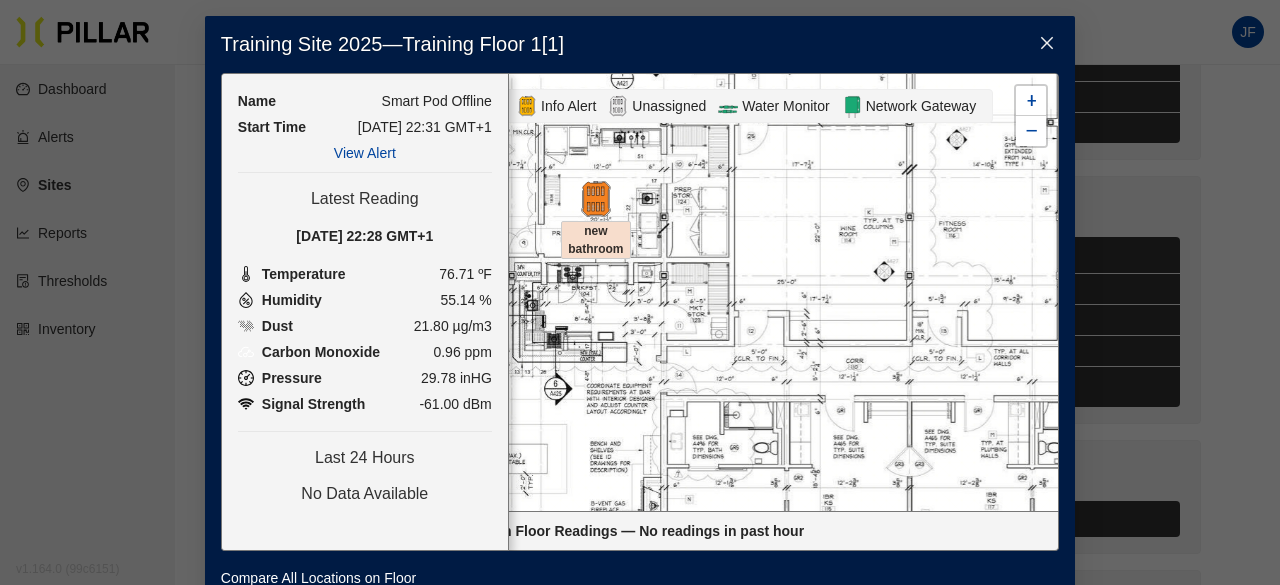 drag, startPoint x: 478, startPoint y: 306, endPoint x: 466, endPoint y: 209, distance: 97.73945 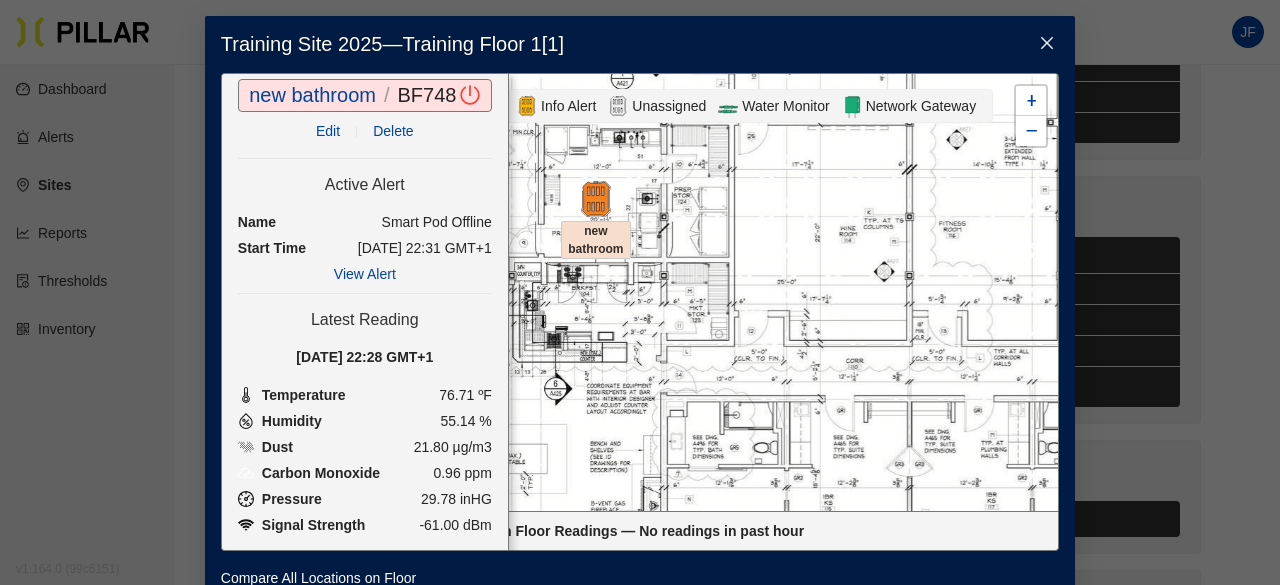 scroll, scrollTop: 18, scrollLeft: 0, axis: vertical 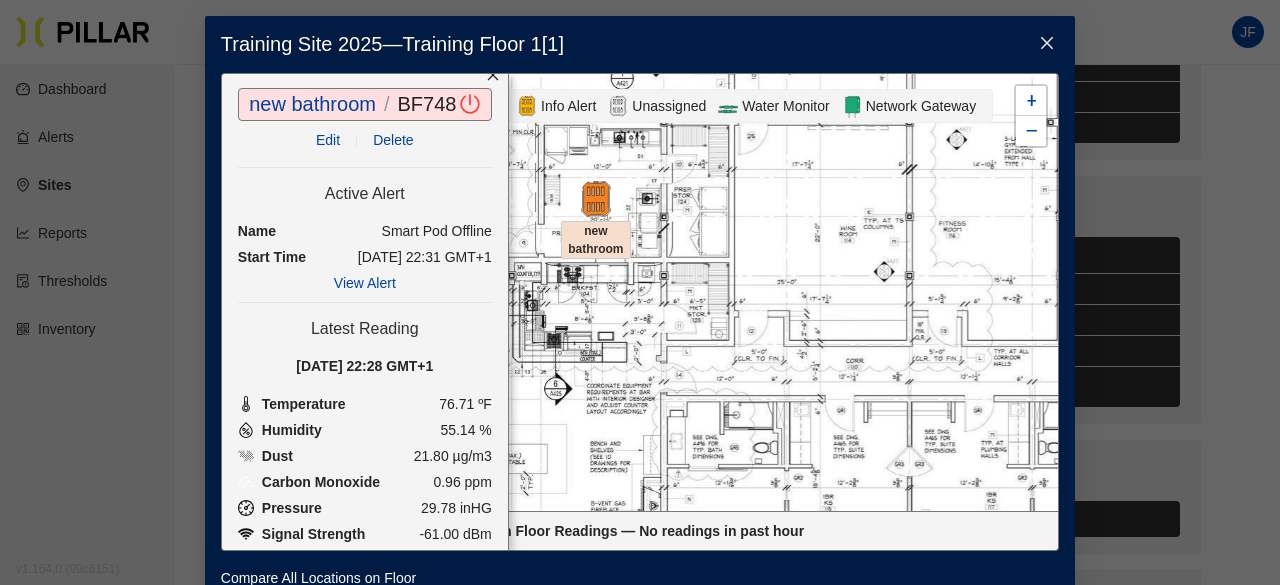 click at bounding box center (640, 292) 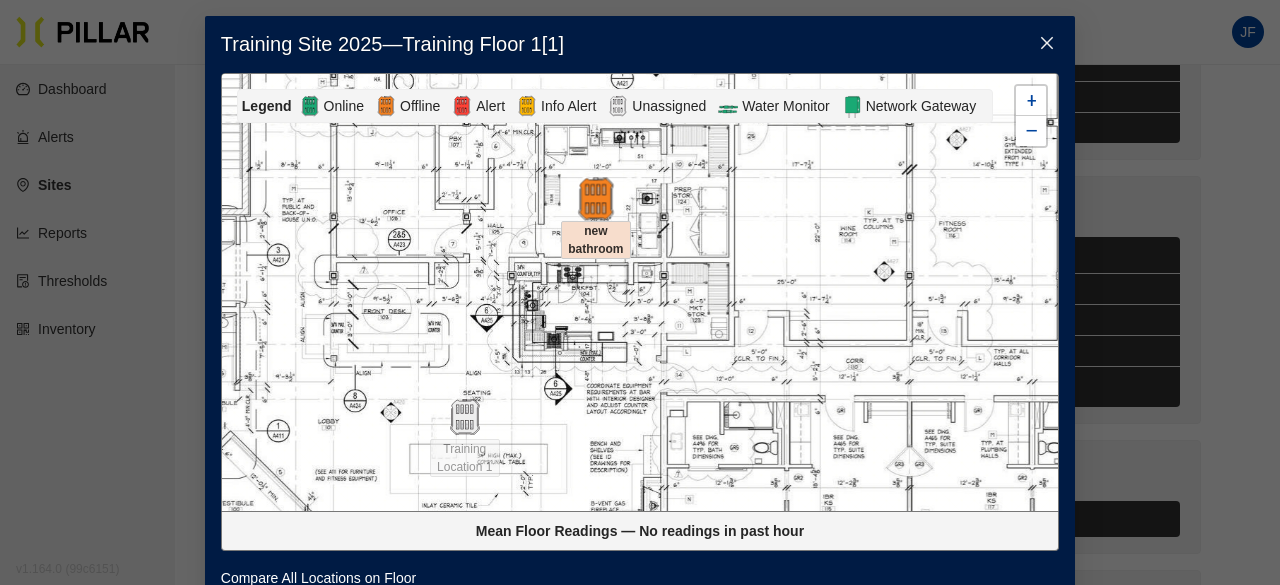 click at bounding box center (595, 198) 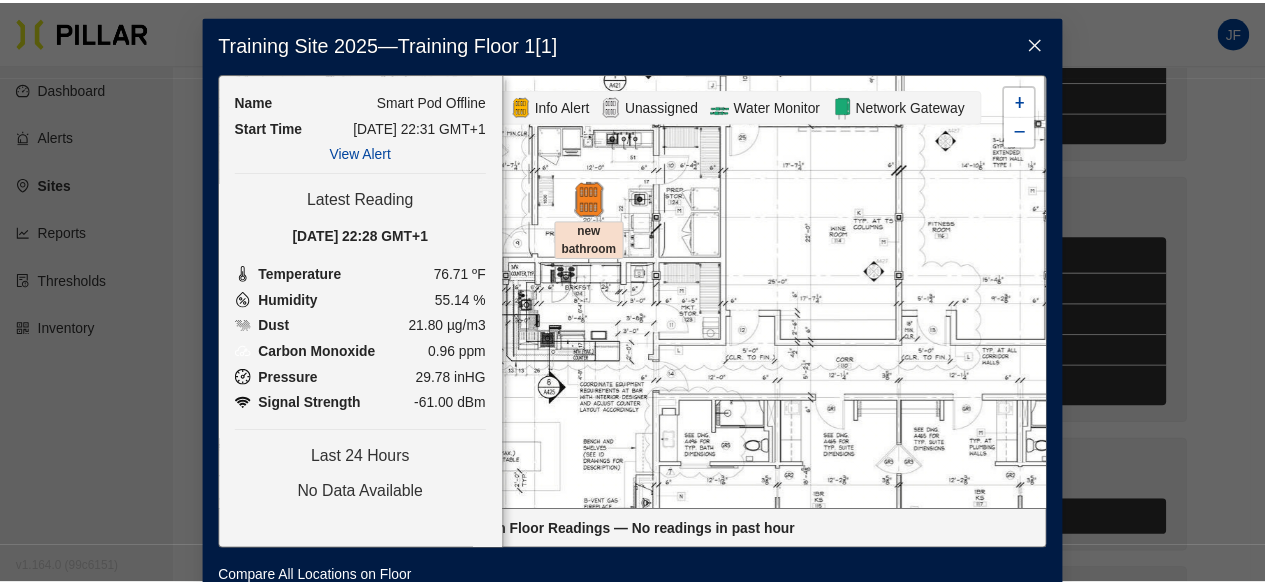 scroll, scrollTop: 0, scrollLeft: 0, axis: both 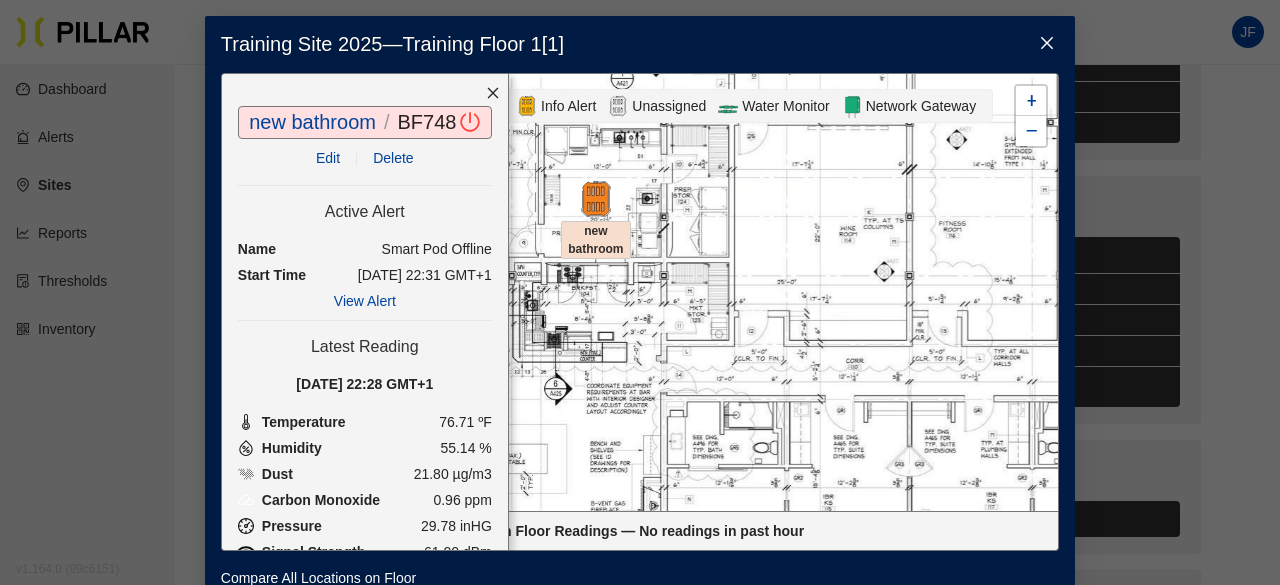click 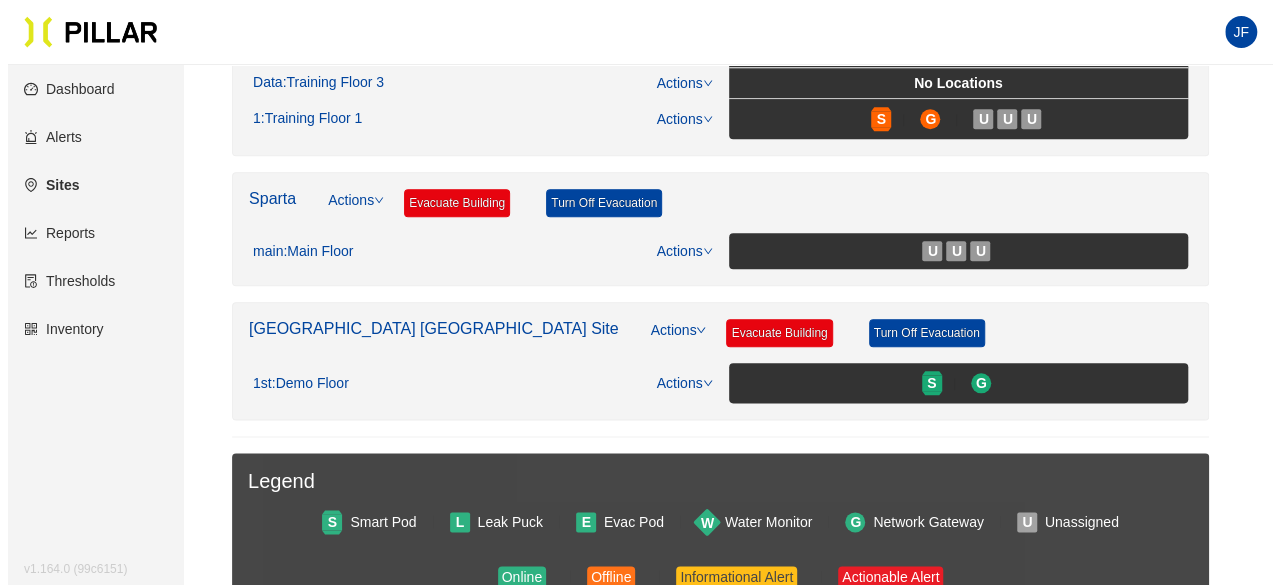 scroll, scrollTop: 1030, scrollLeft: 0, axis: vertical 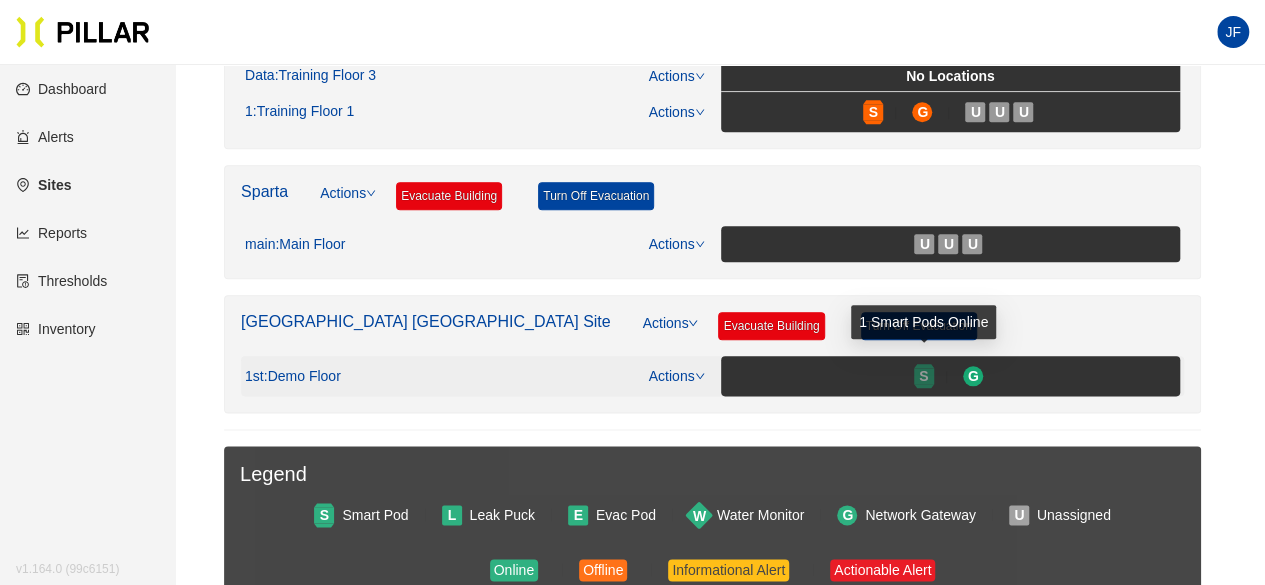 click on "S" at bounding box center (923, 376) 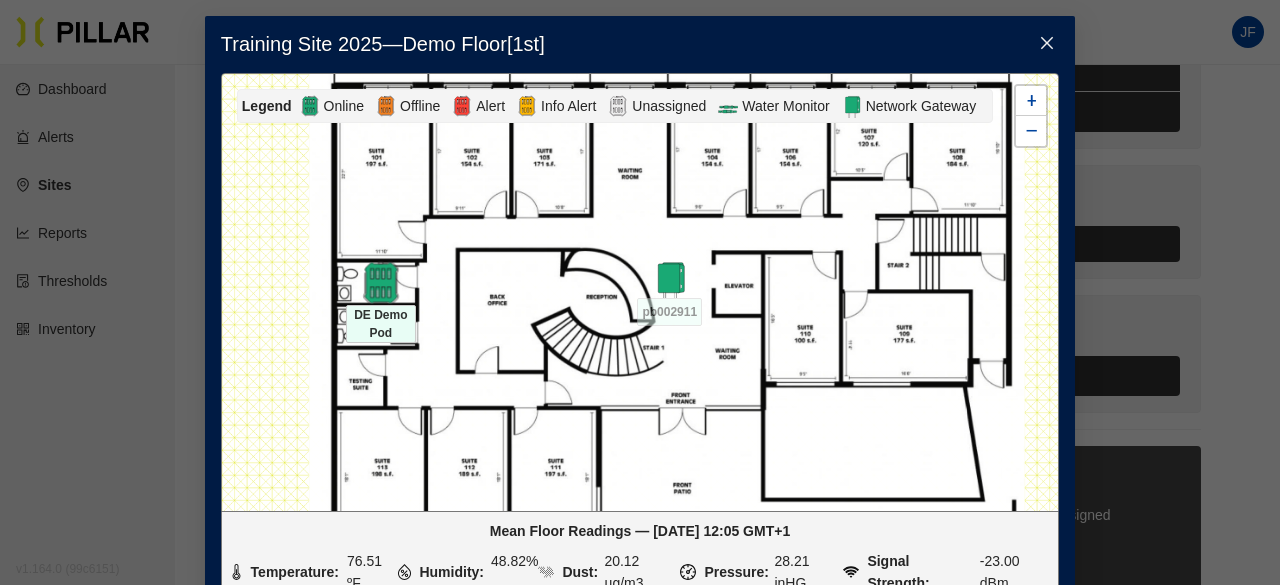 click at bounding box center [380, 282] 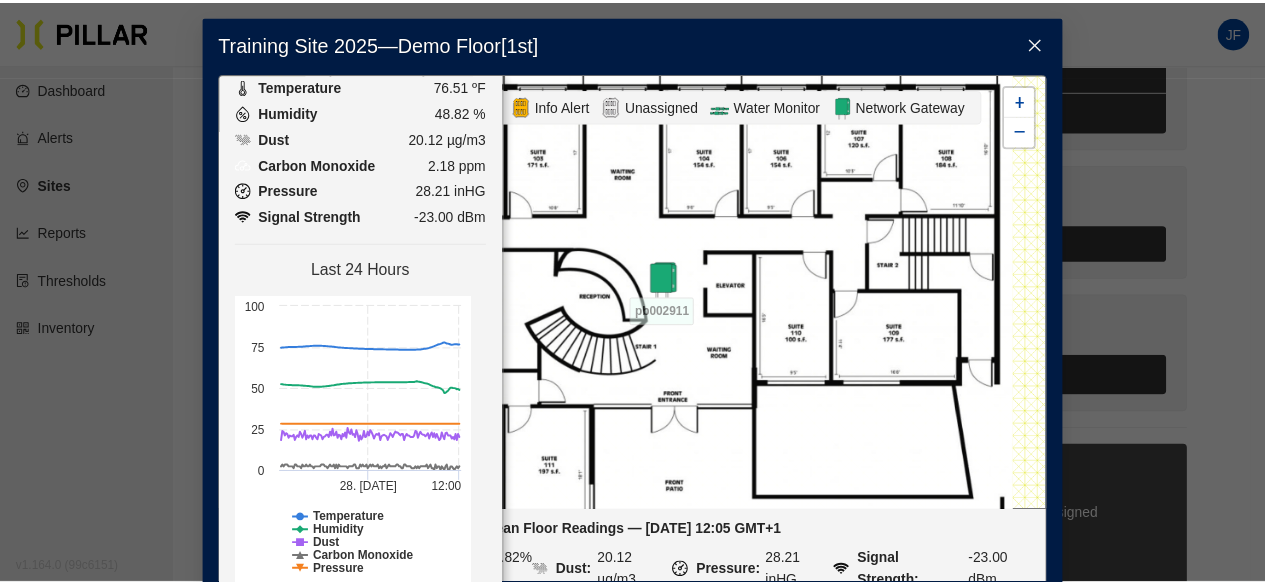 scroll, scrollTop: 0, scrollLeft: 0, axis: both 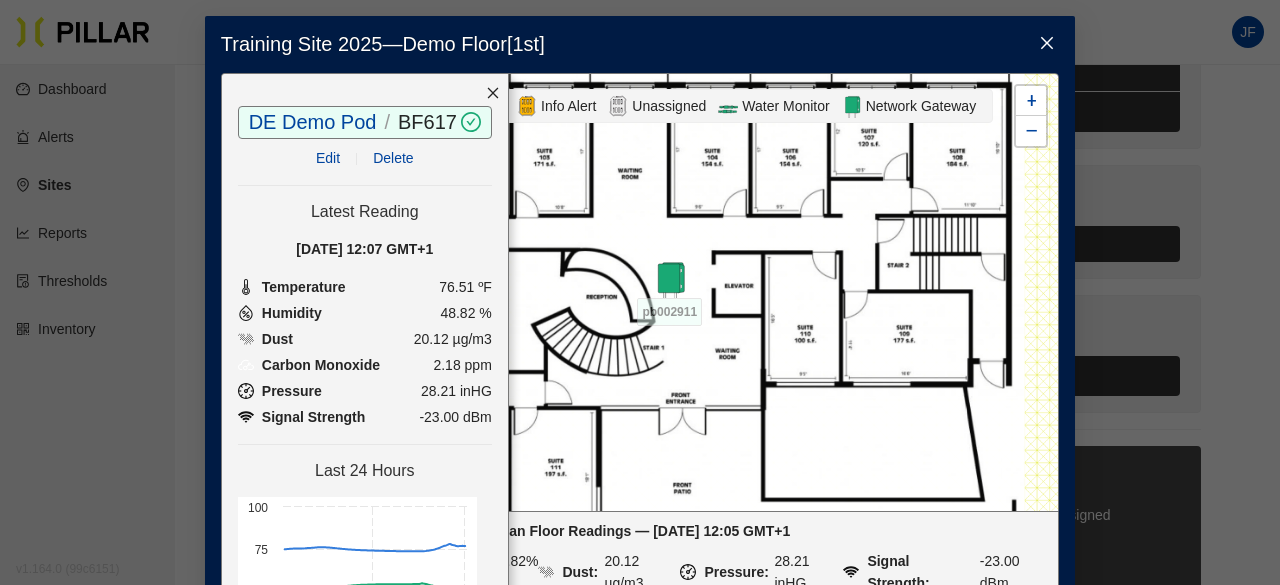 click 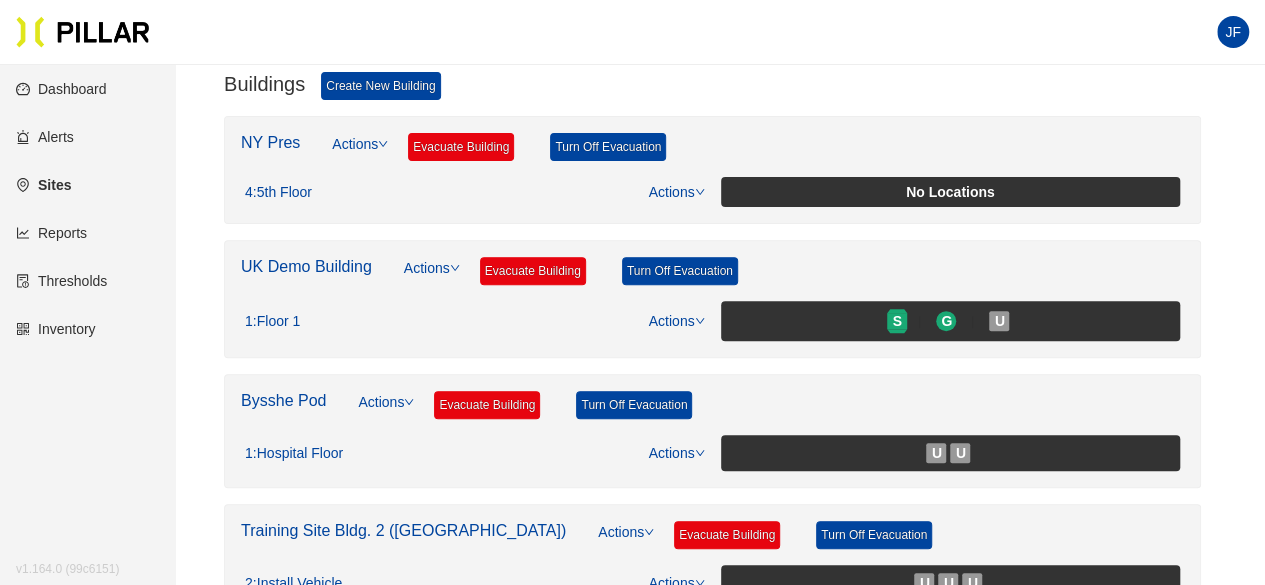 scroll, scrollTop: 238, scrollLeft: 0, axis: vertical 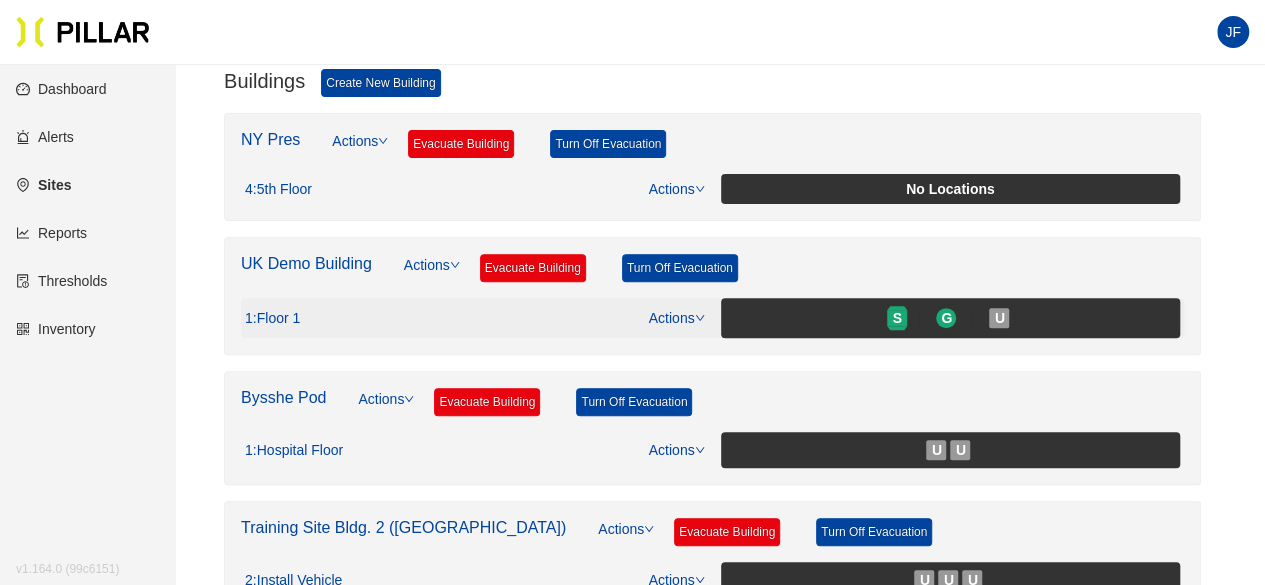 click on "Actions" at bounding box center [677, 318] 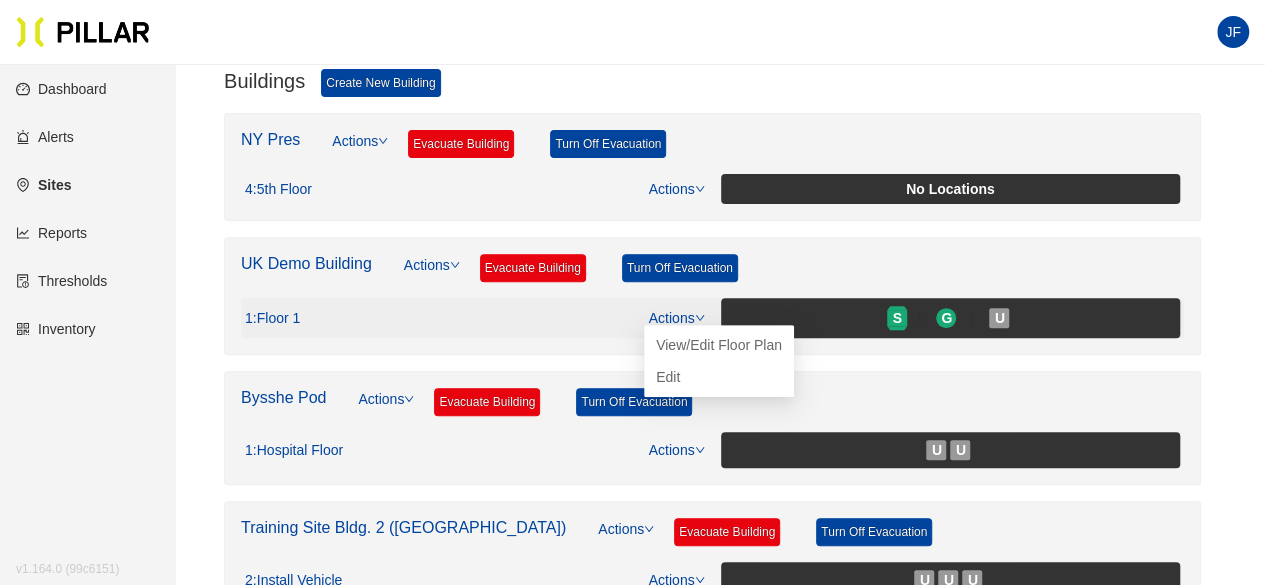 click on "Actions" at bounding box center [677, 318] 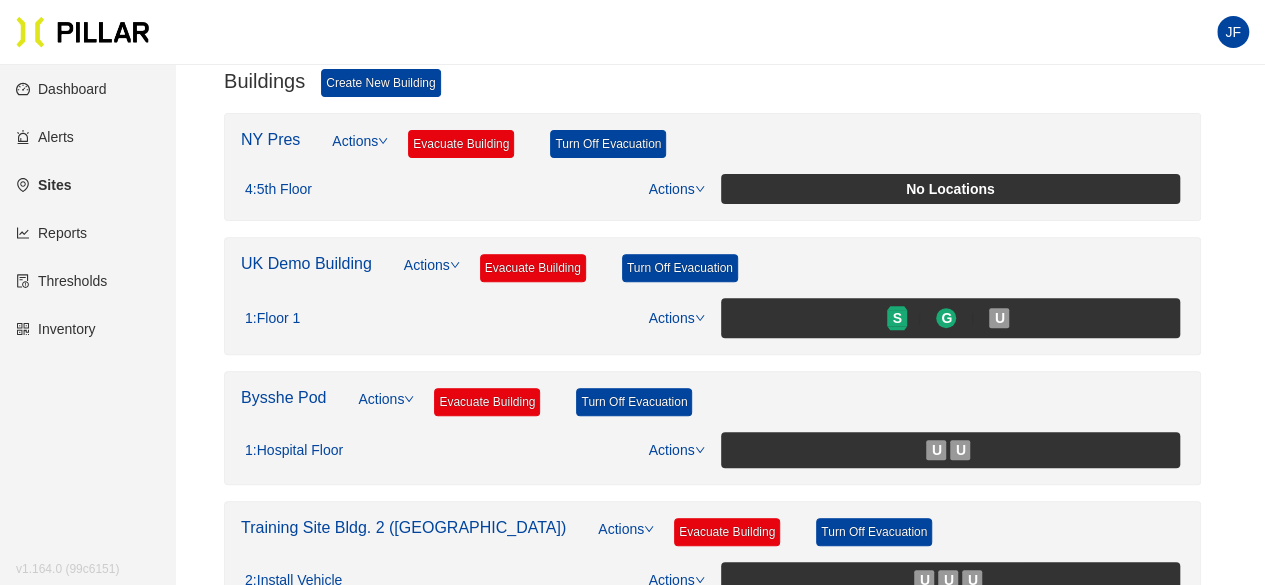 click on "Alerts" at bounding box center (45, 137) 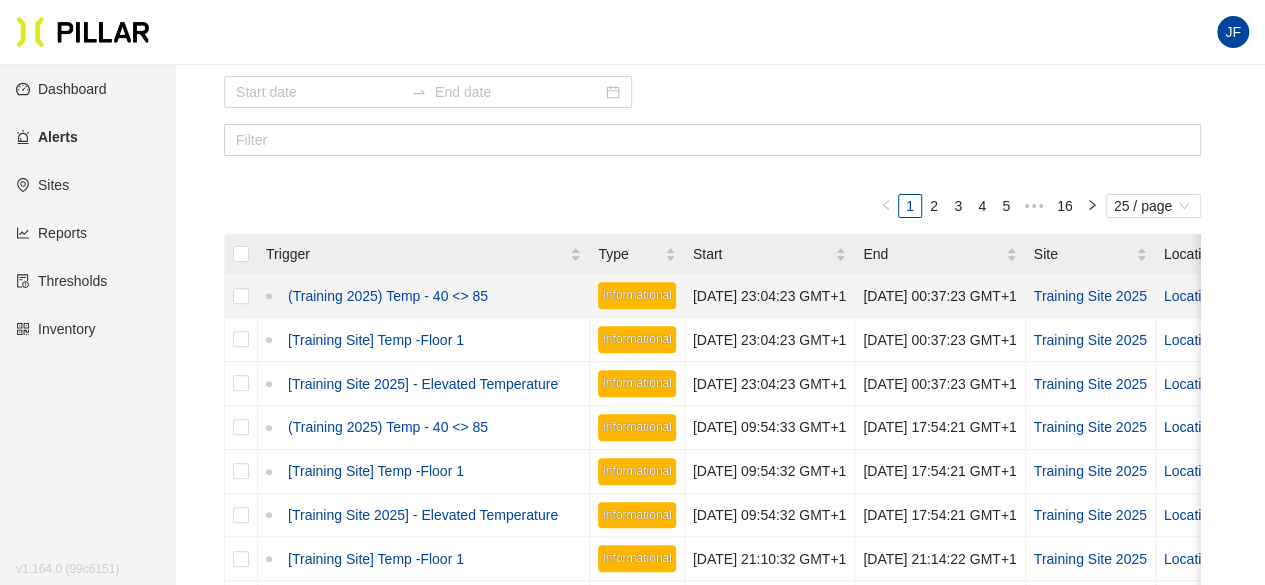 scroll, scrollTop: 195, scrollLeft: 0, axis: vertical 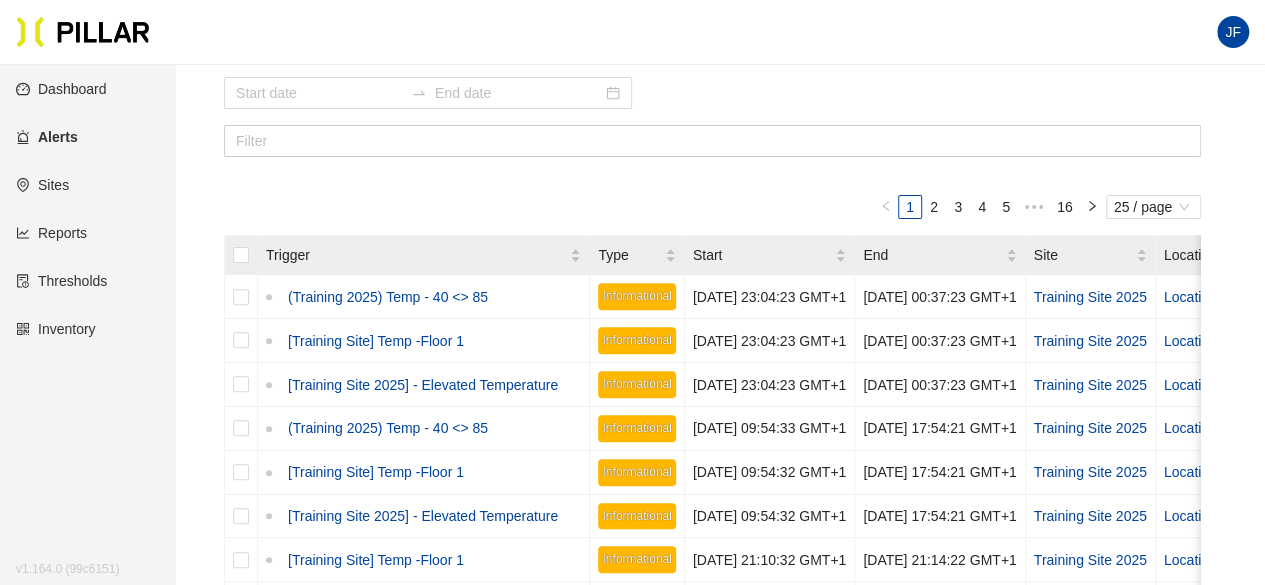 click on "Sites" at bounding box center (42, 185) 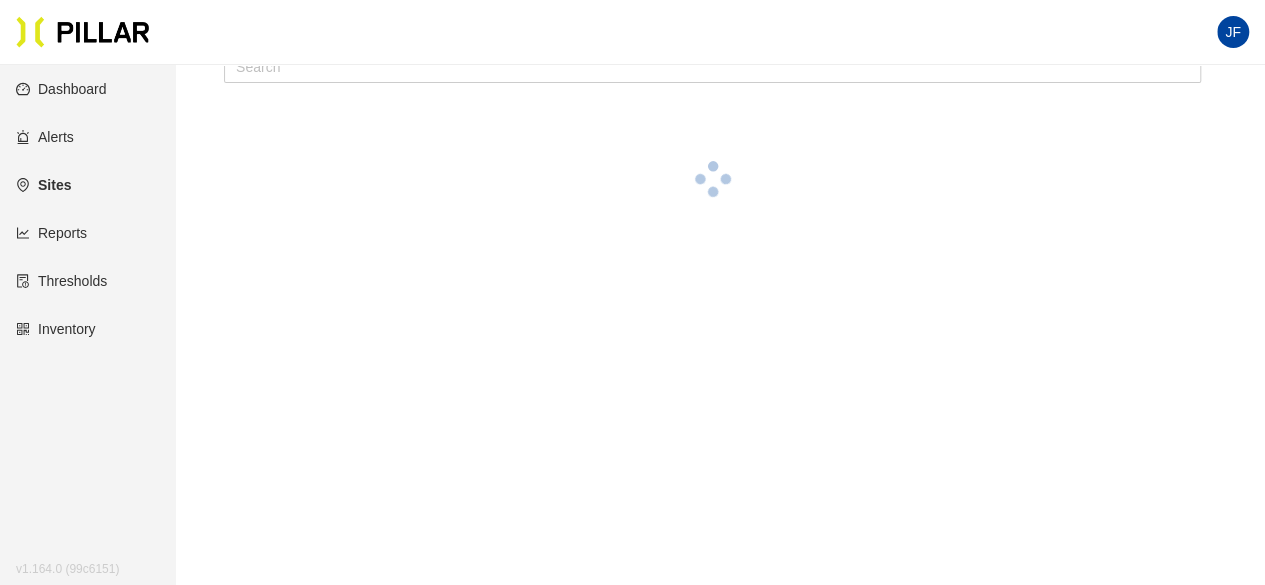 scroll, scrollTop: 0, scrollLeft: 0, axis: both 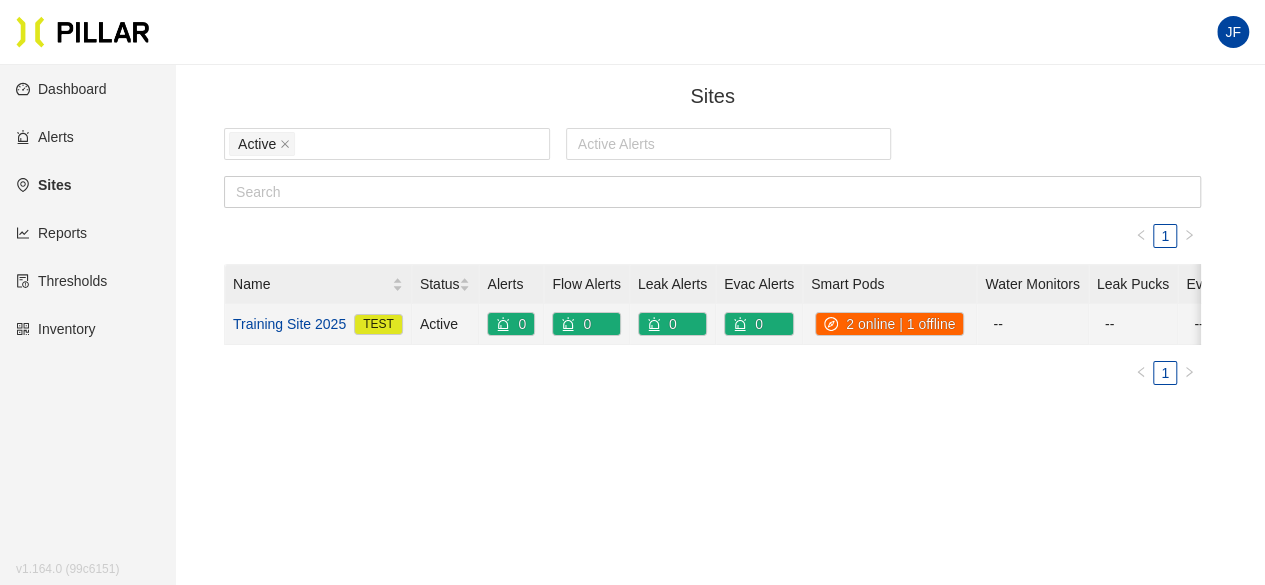 click on "Training Site 2025" at bounding box center (289, 324) 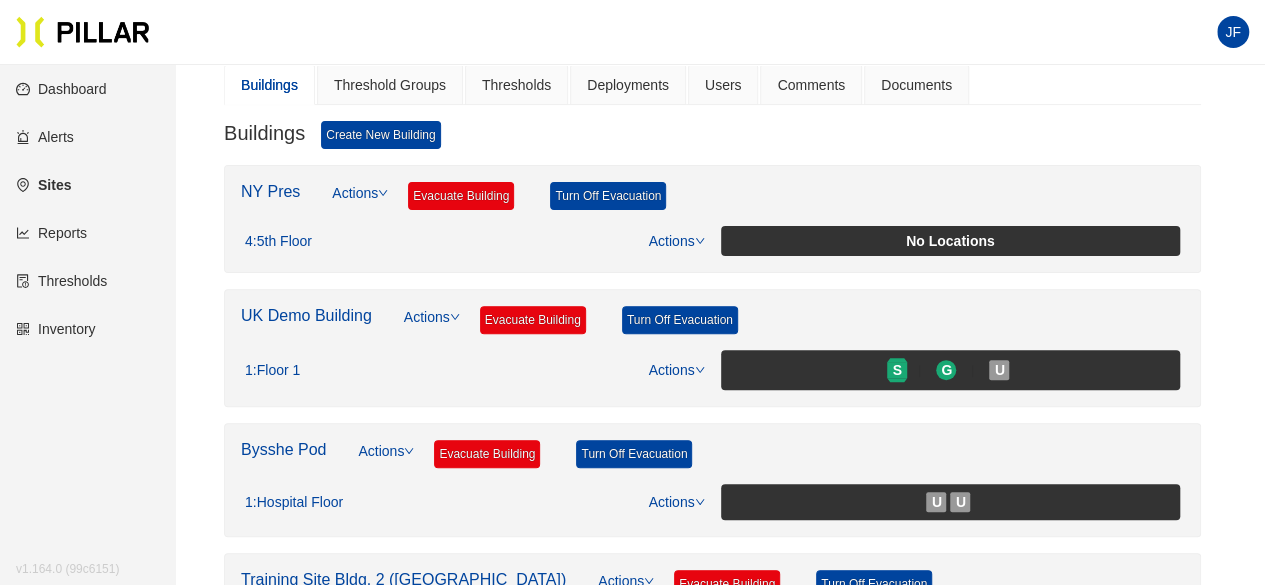 scroll, scrollTop: 187, scrollLeft: 0, axis: vertical 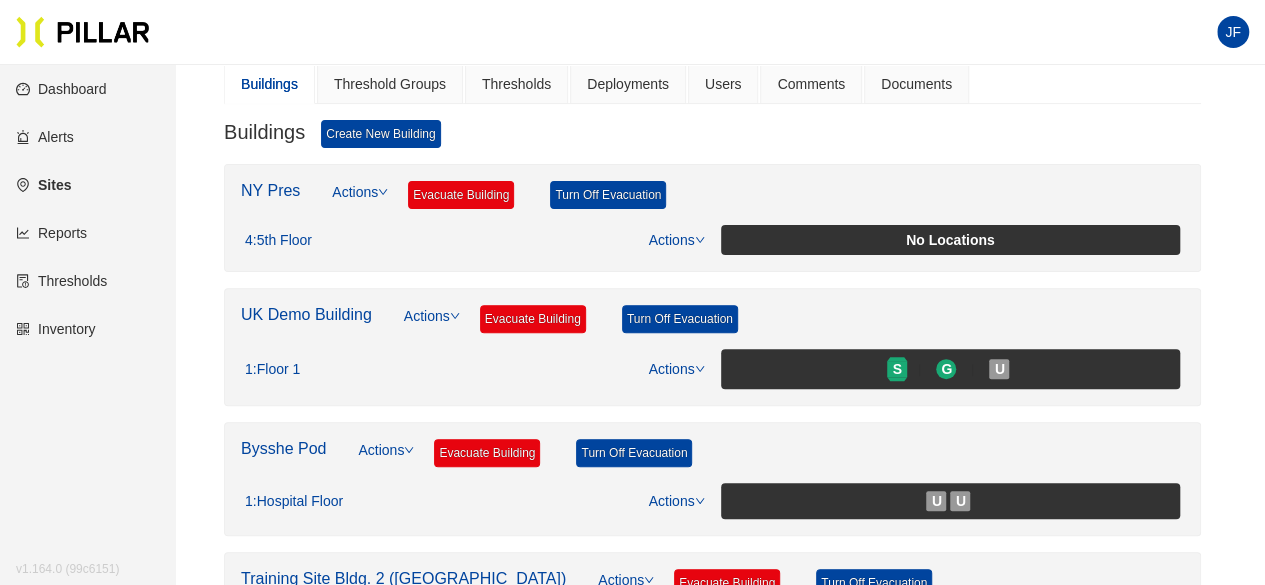 click on "UK Demo Building" at bounding box center [306, 314] 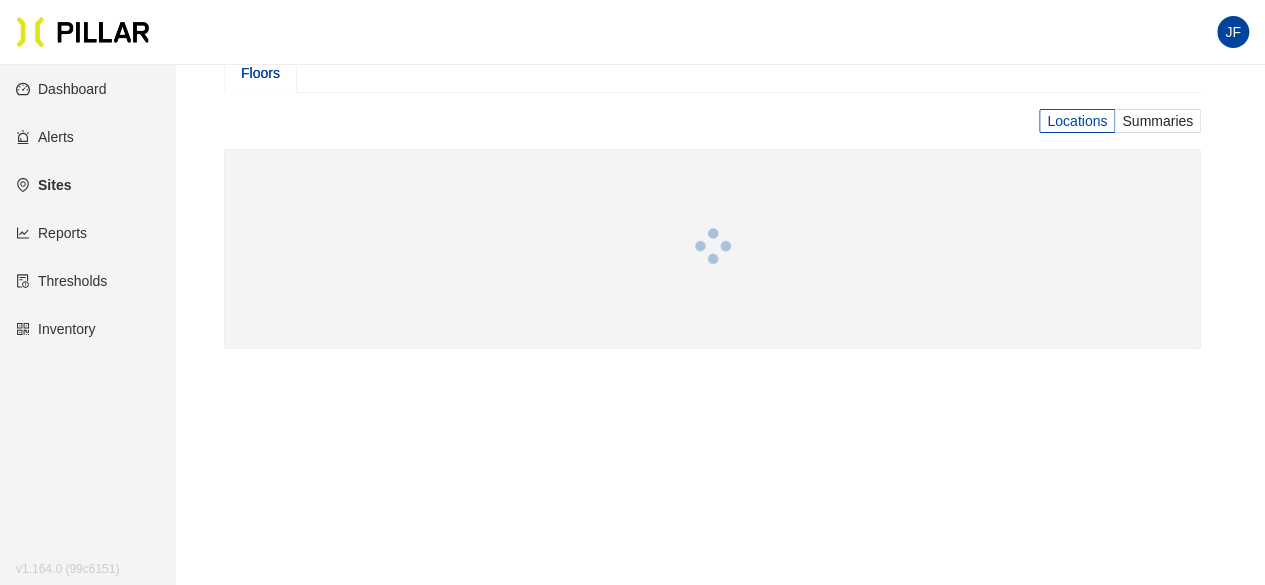 scroll, scrollTop: 79, scrollLeft: 0, axis: vertical 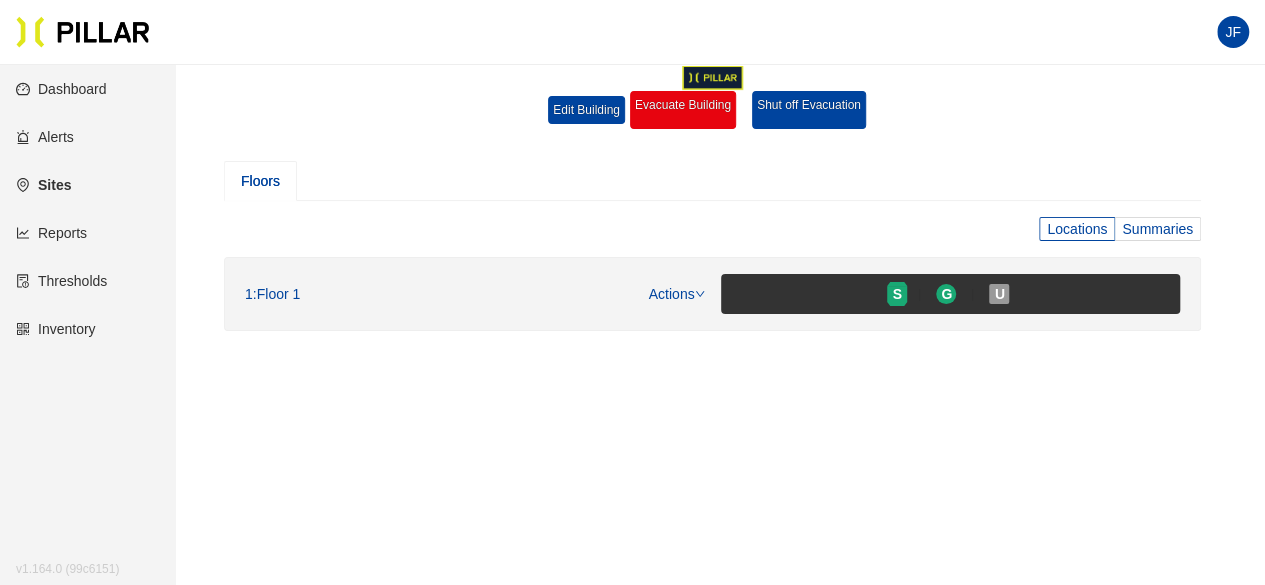 click on "Summaries" at bounding box center (1157, 229) 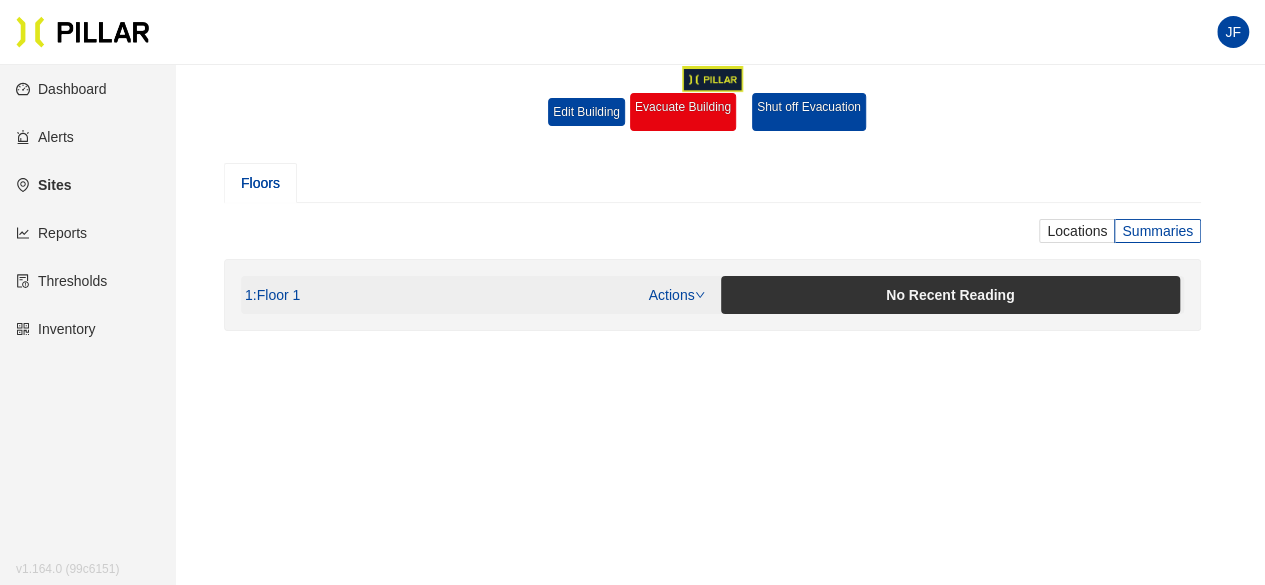 click on "Actions" at bounding box center [677, 295] 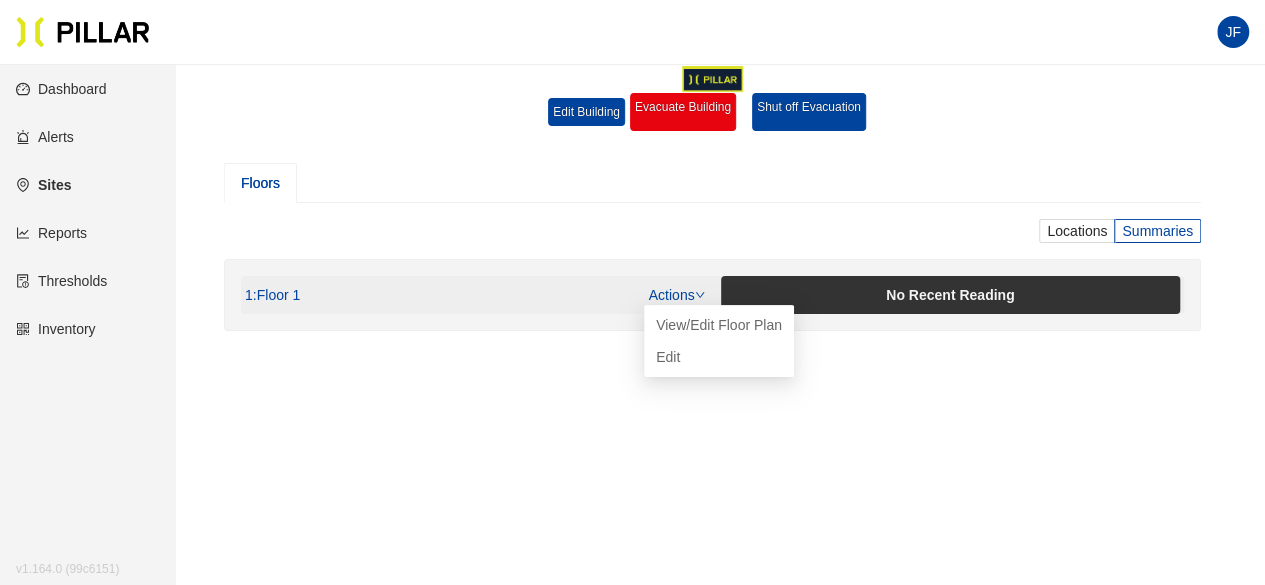 click on "Actions" at bounding box center [677, 295] 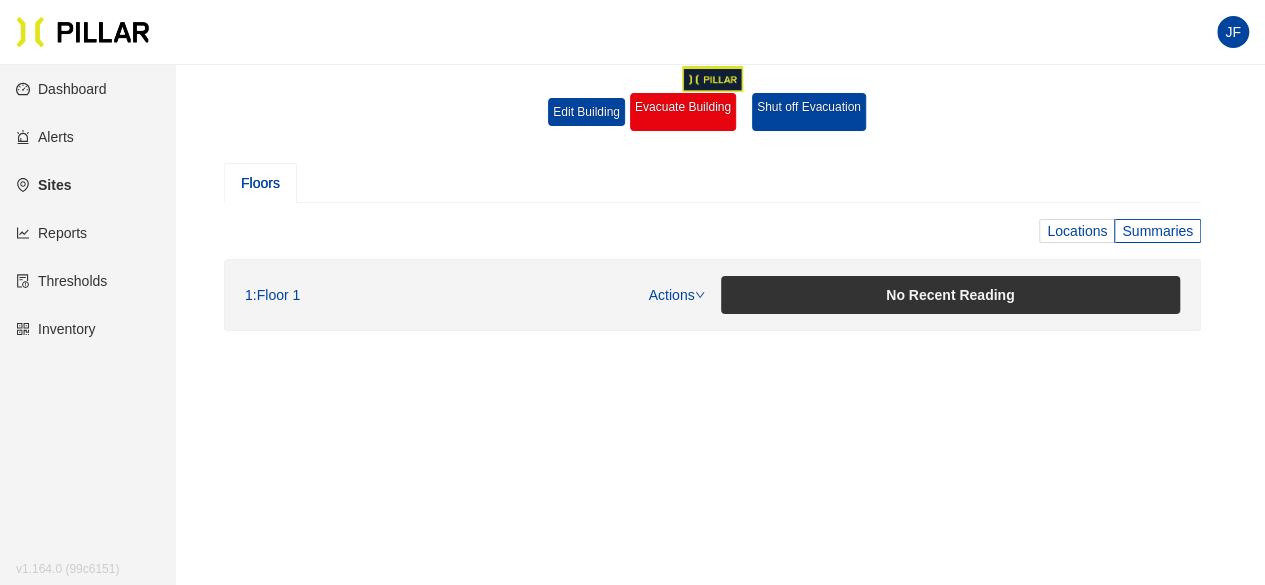 click on "Locations" at bounding box center (1077, 231) 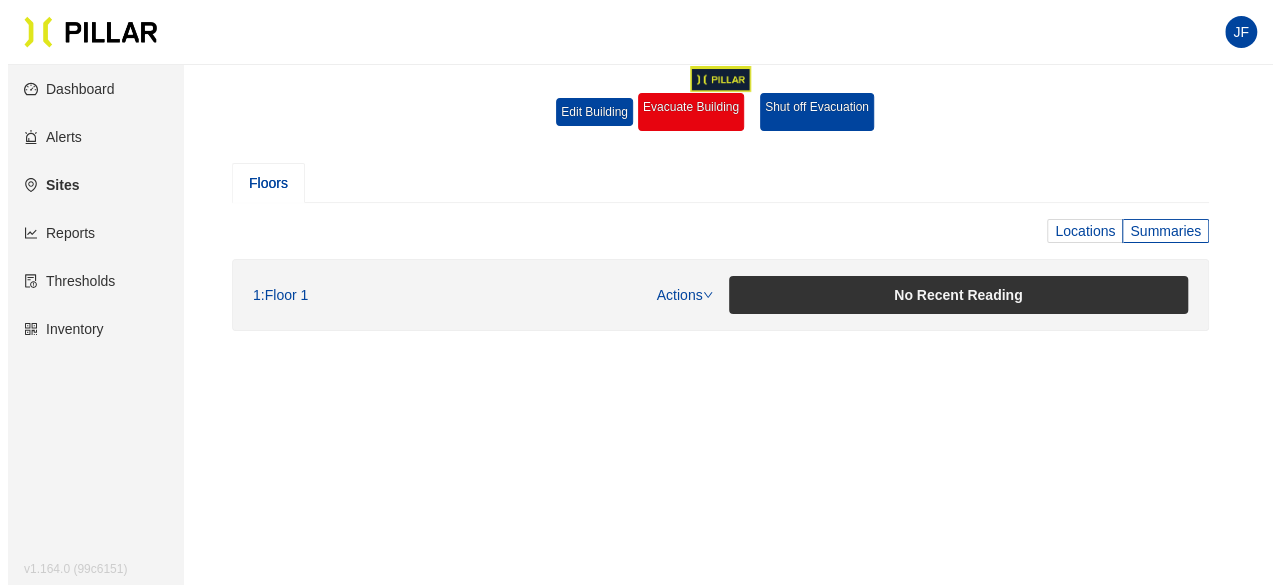 scroll, scrollTop: 79, scrollLeft: 0, axis: vertical 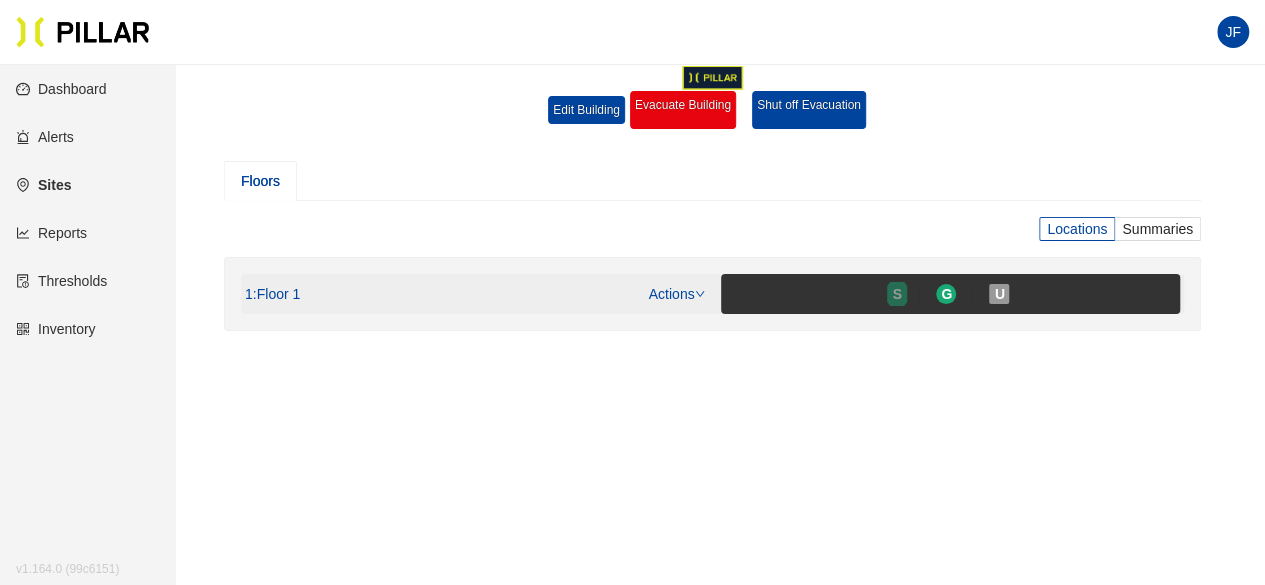 click on "S" at bounding box center [897, 294] 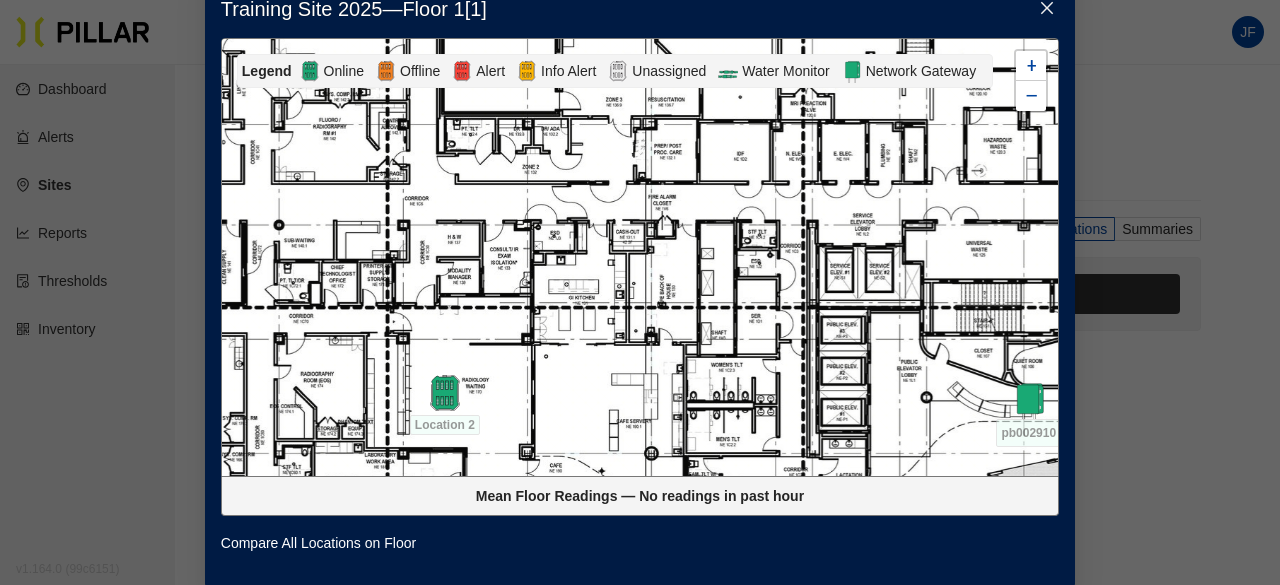 scroll, scrollTop: 0, scrollLeft: 0, axis: both 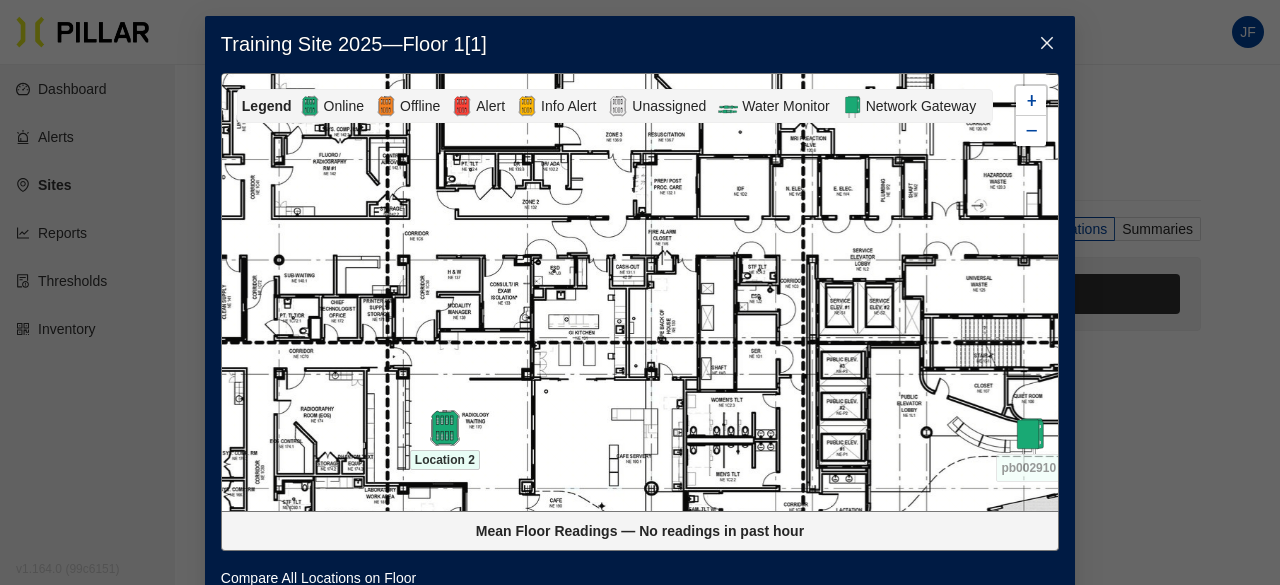 click on "Location 2" at bounding box center (445, 458) 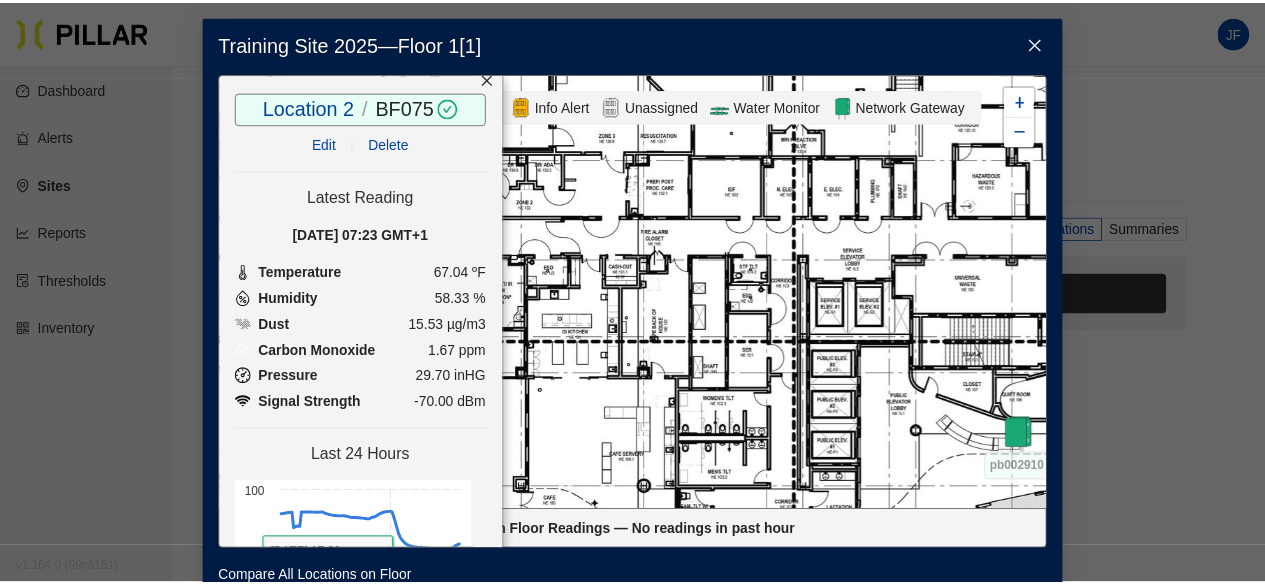 scroll, scrollTop: 0, scrollLeft: 0, axis: both 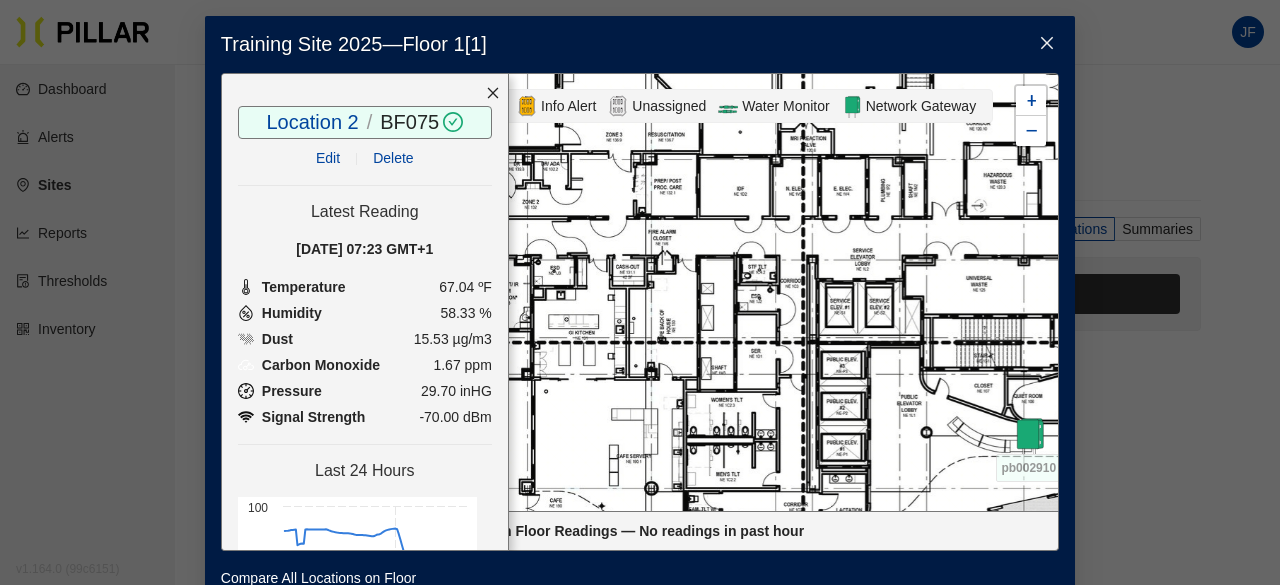 click 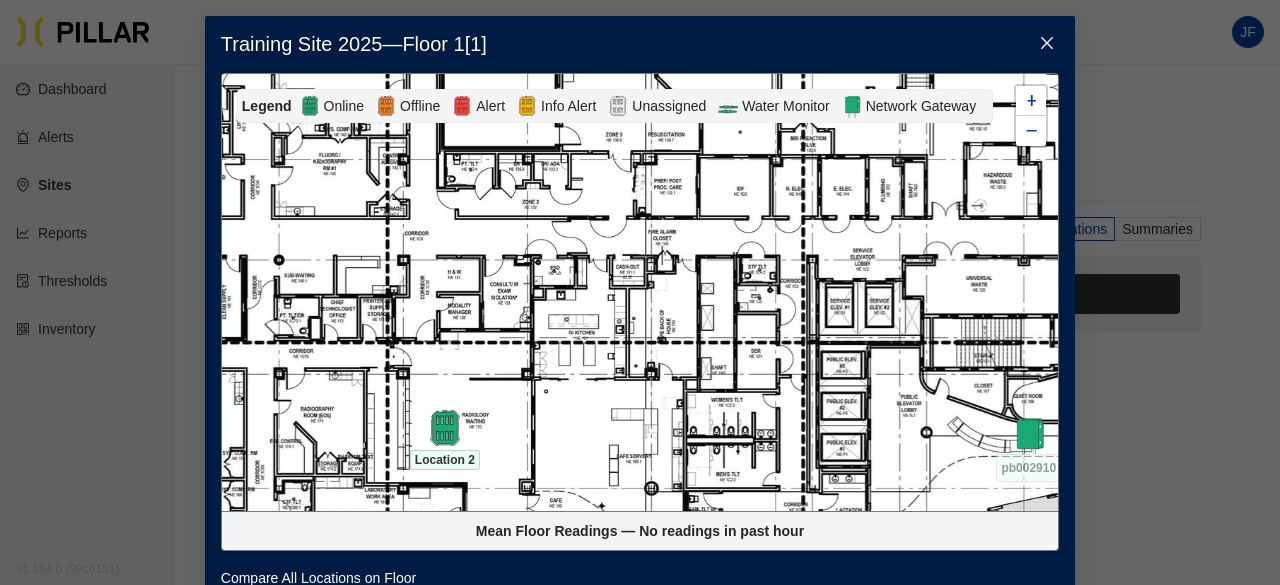 click on "Training Site 2025  —  Floor 1  [ 1 ] Legend Online Offline Alert Info Alert Unassigned Water Monitor Network Gateway
BF075
Location 2
pb002910
+ − Mean Floor Readings —   No readings in past hour Compare All Locations on Floor" at bounding box center [640, 292] 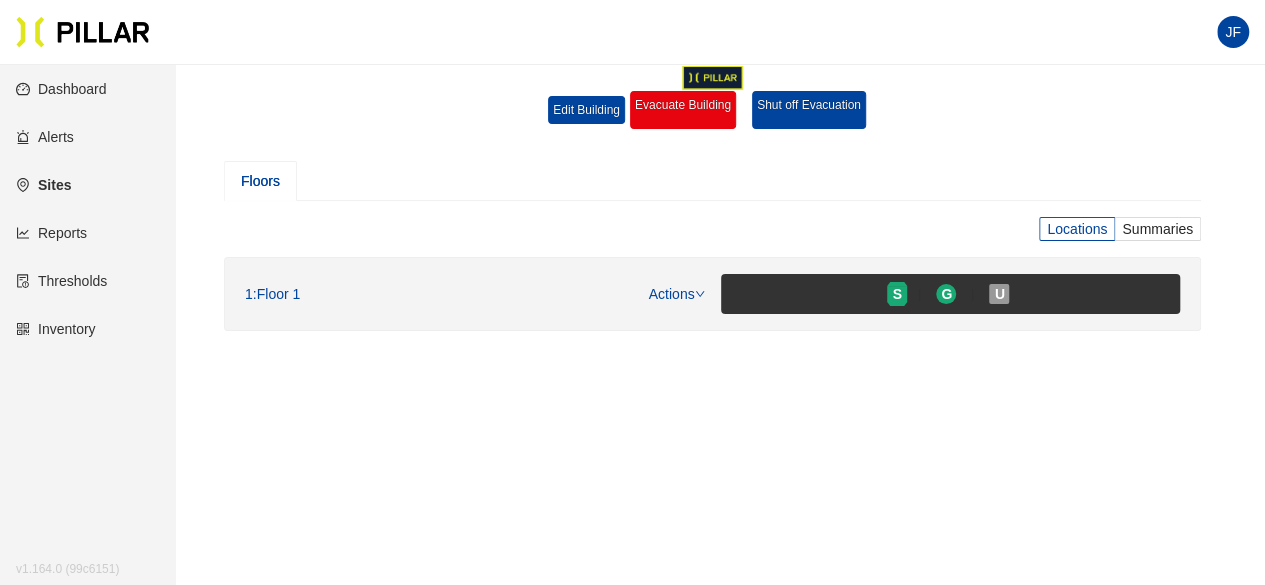 click on "Thresholds" at bounding box center [61, 281] 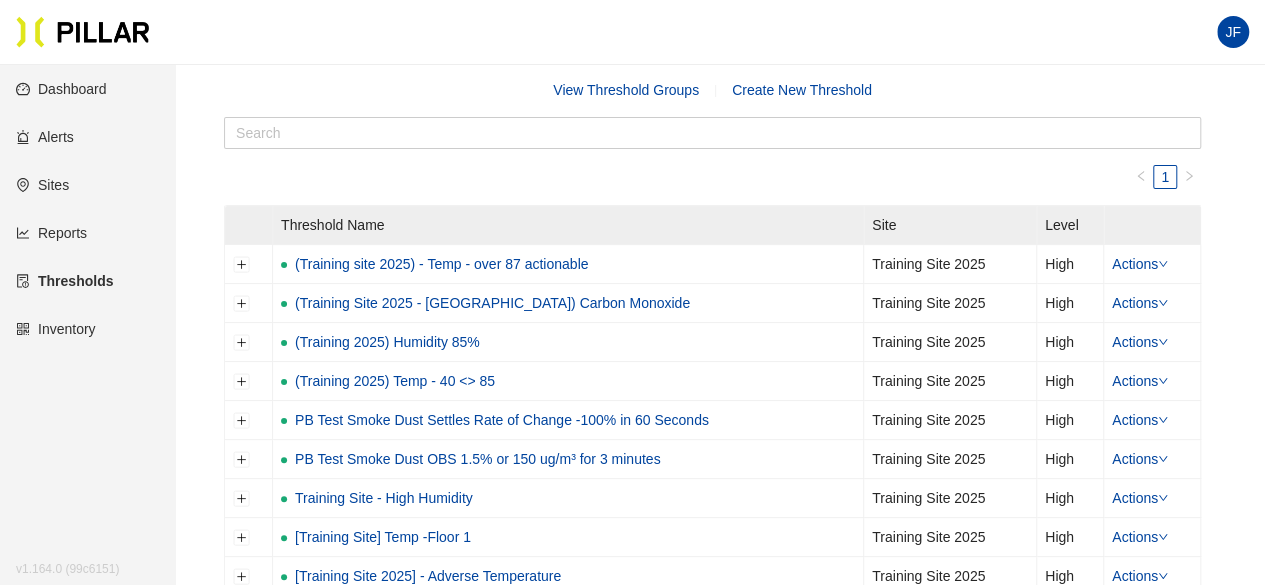 scroll, scrollTop: 56, scrollLeft: 0, axis: vertical 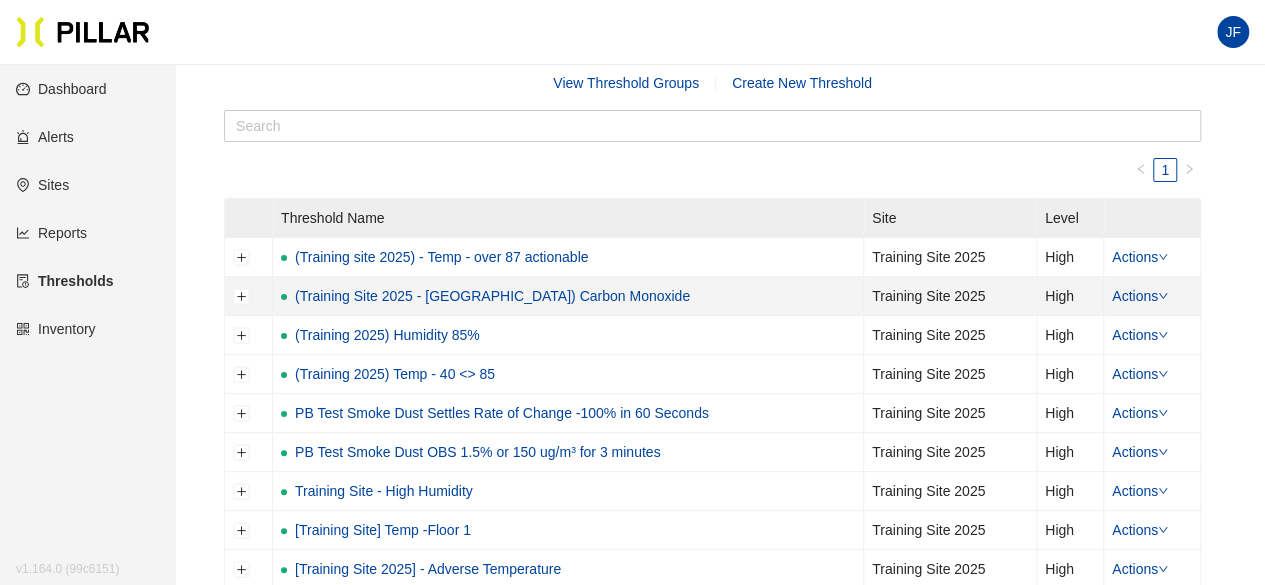 click on "(Training Site 2025 - [GEOGRAPHIC_DATA]) Carbon Monoxide" at bounding box center [492, 296] 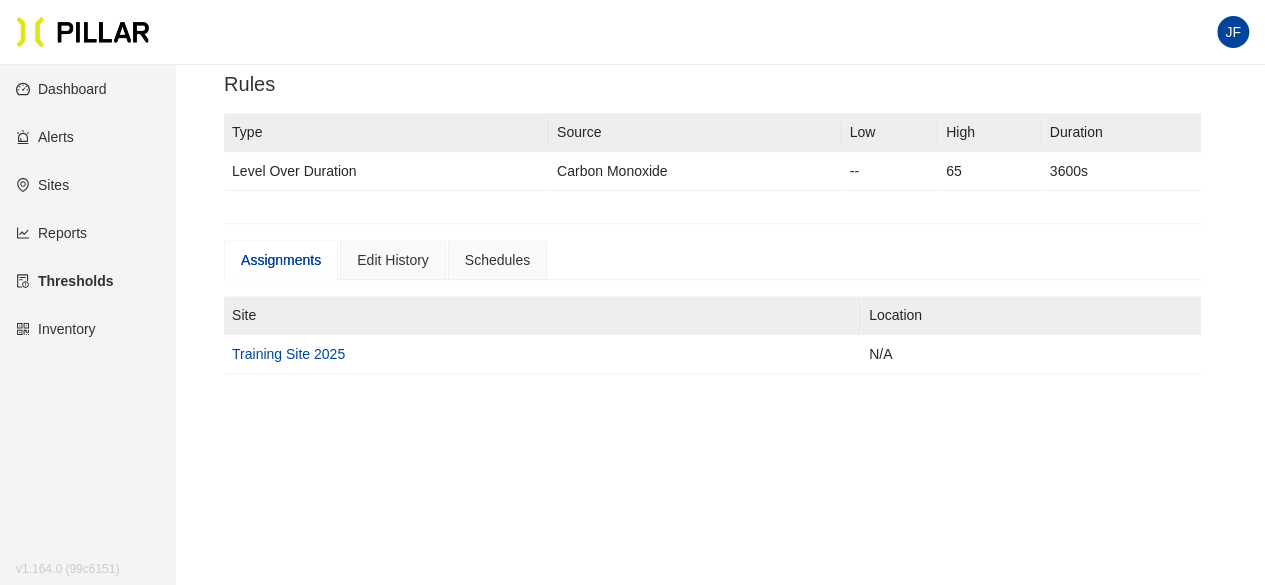 scroll, scrollTop: 364, scrollLeft: 0, axis: vertical 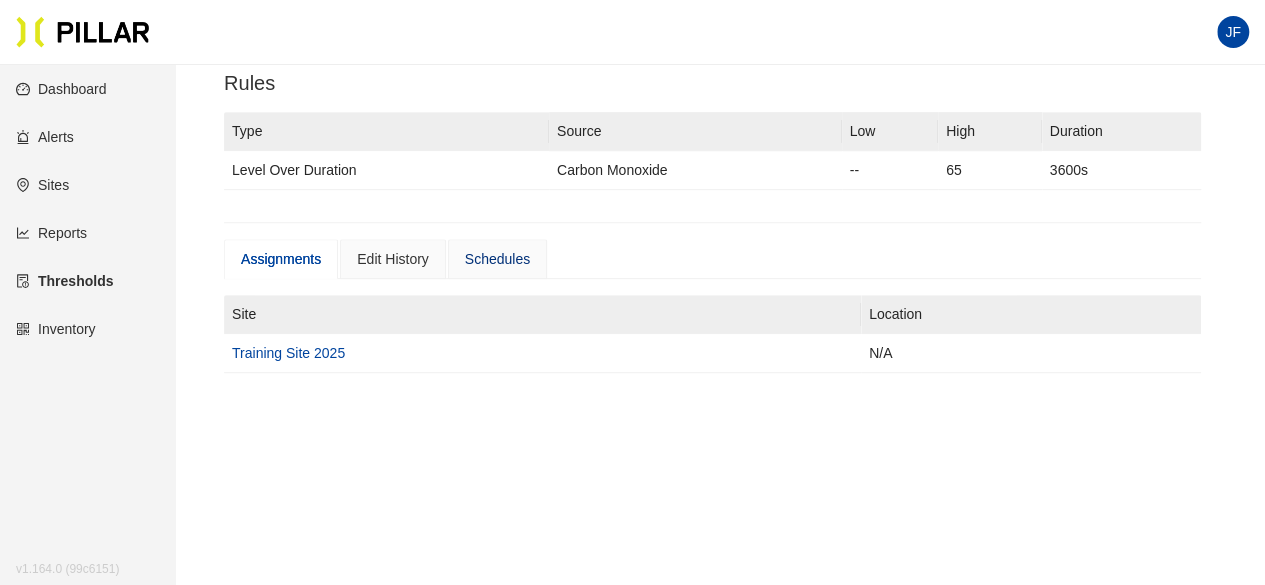 click on "Schedules" at bounding box center (497, 259) 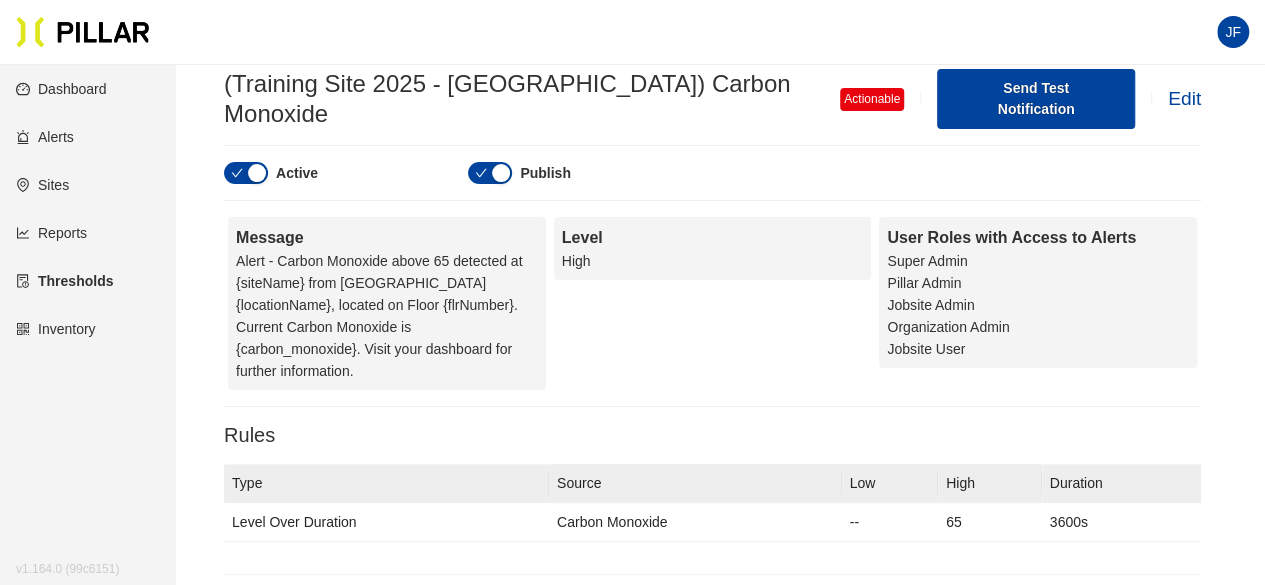 scroll, scrollTop: 0, scrollLeft: 0, axis: both 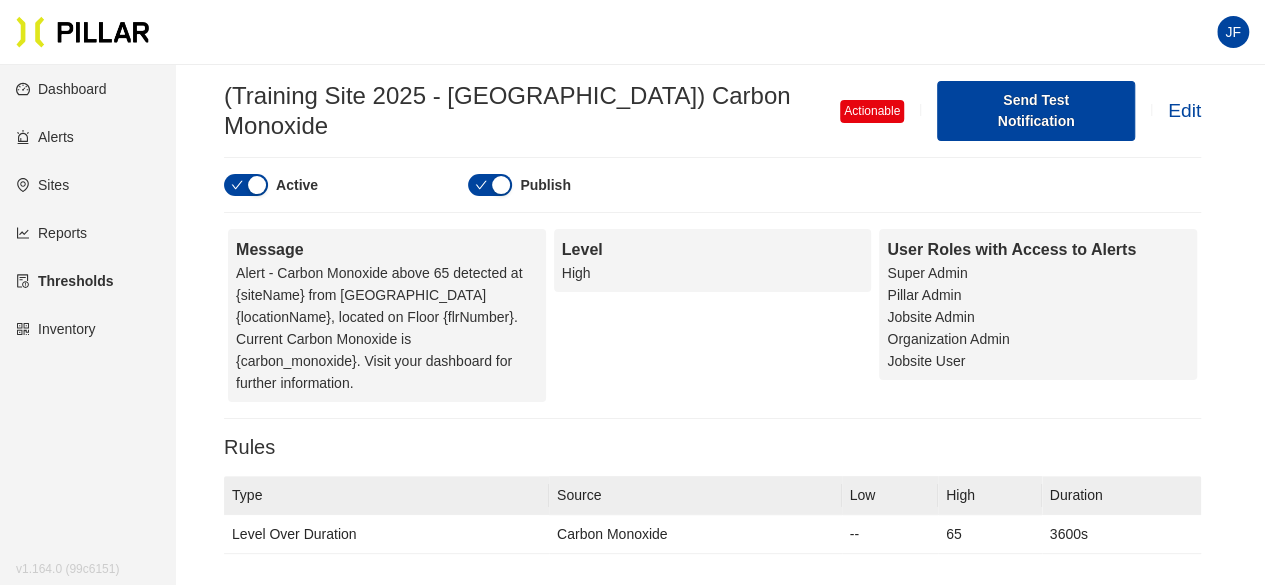 click on "Alerts" at bounding box center (45, 137) 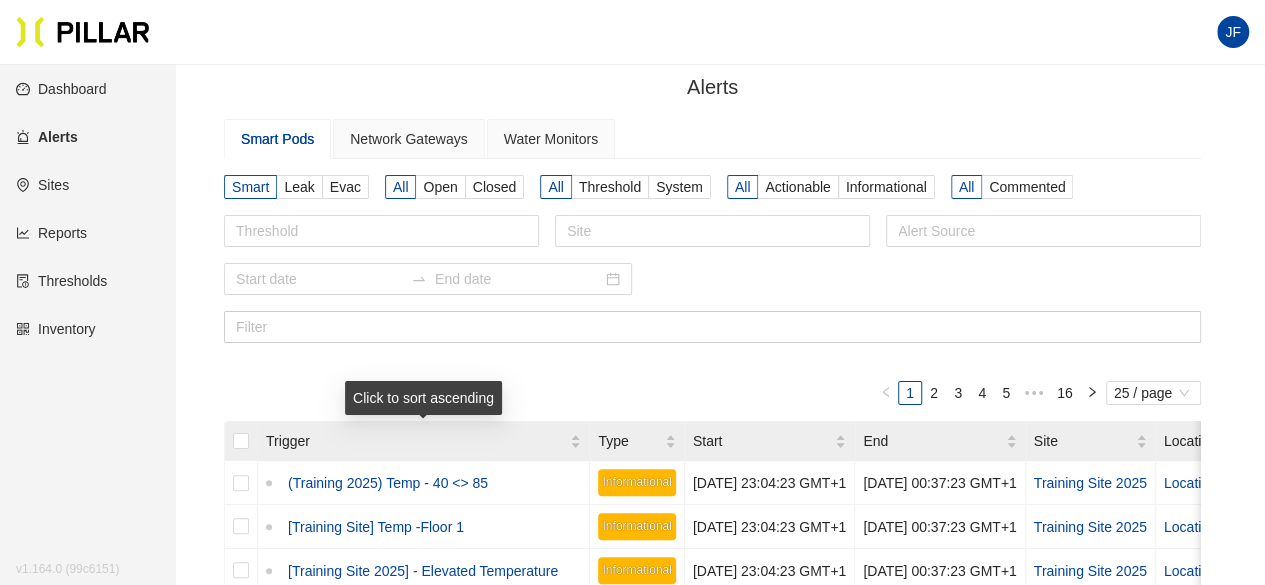 scroll, scrollTop: 7, scrollLeft: 0, axis: vertical 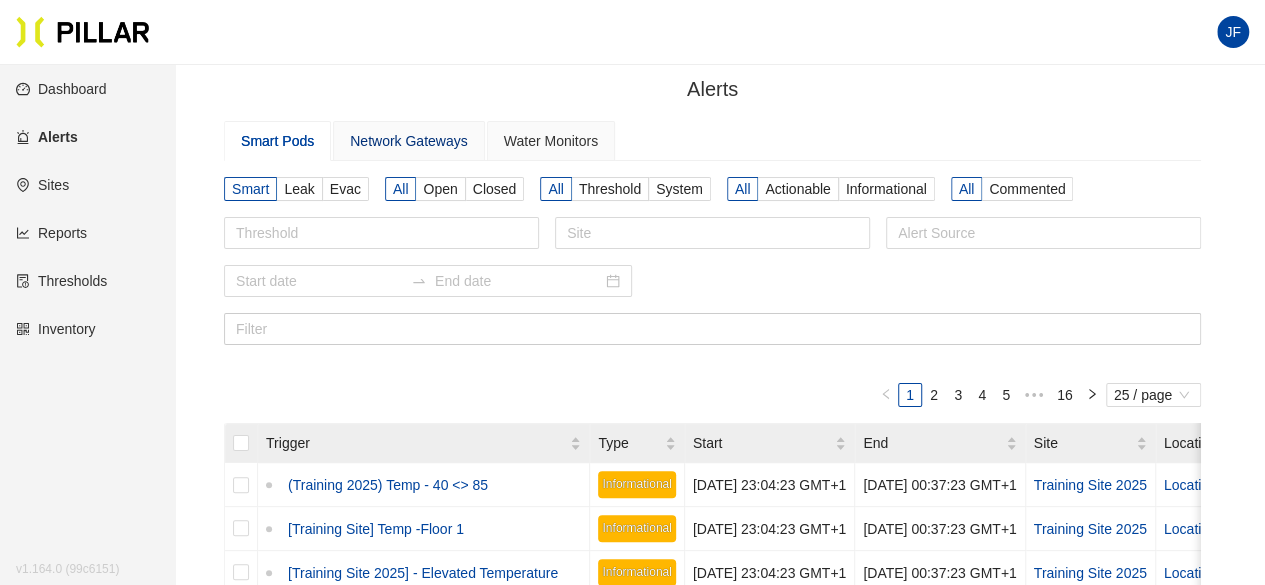 click on "Network Gateways" at bounding box center [408, 141] 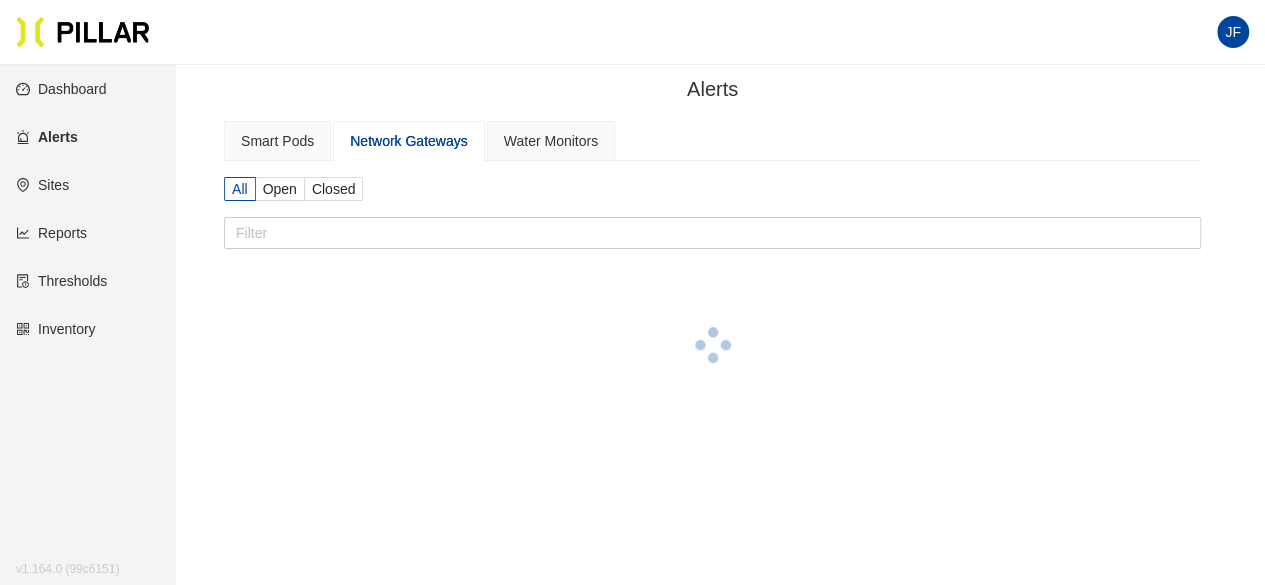 scroll, scrollTop: 0, scrollLeft: 0, axis: both 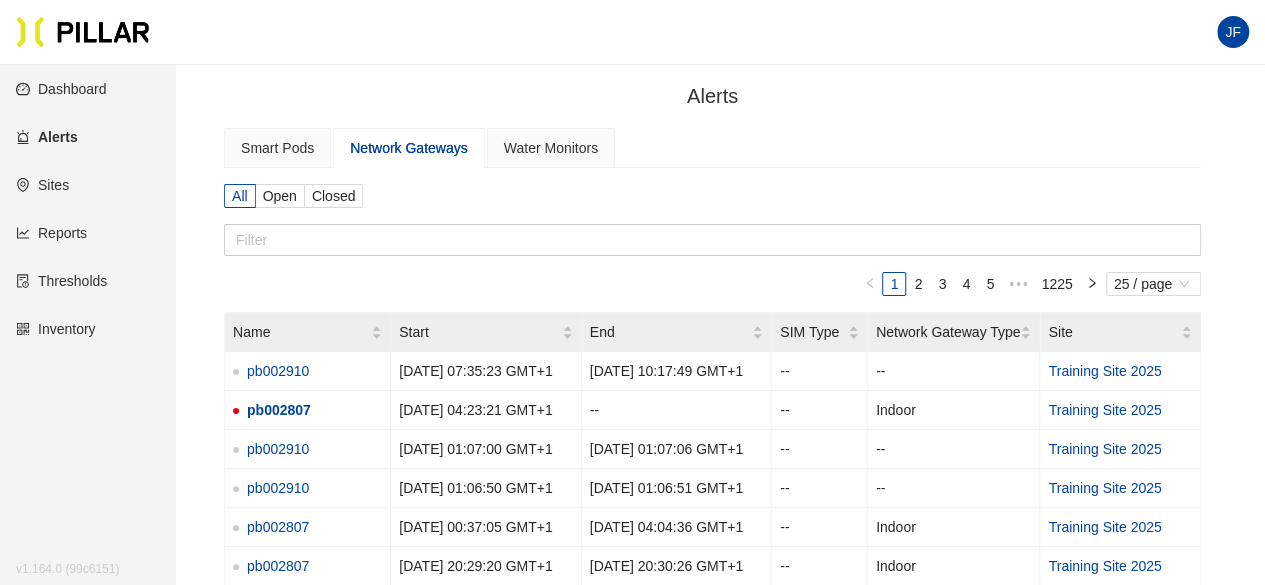 click on "Sites" at bounding box center [42, 185] 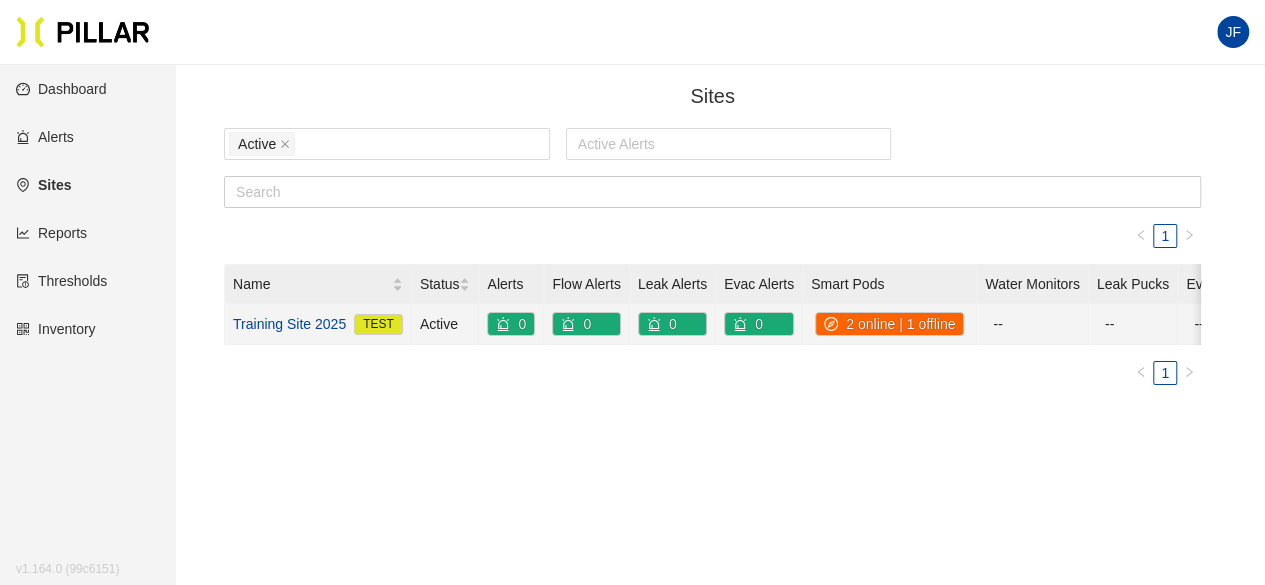 click on "Training Site 2025" at bounding box center [289, 324] 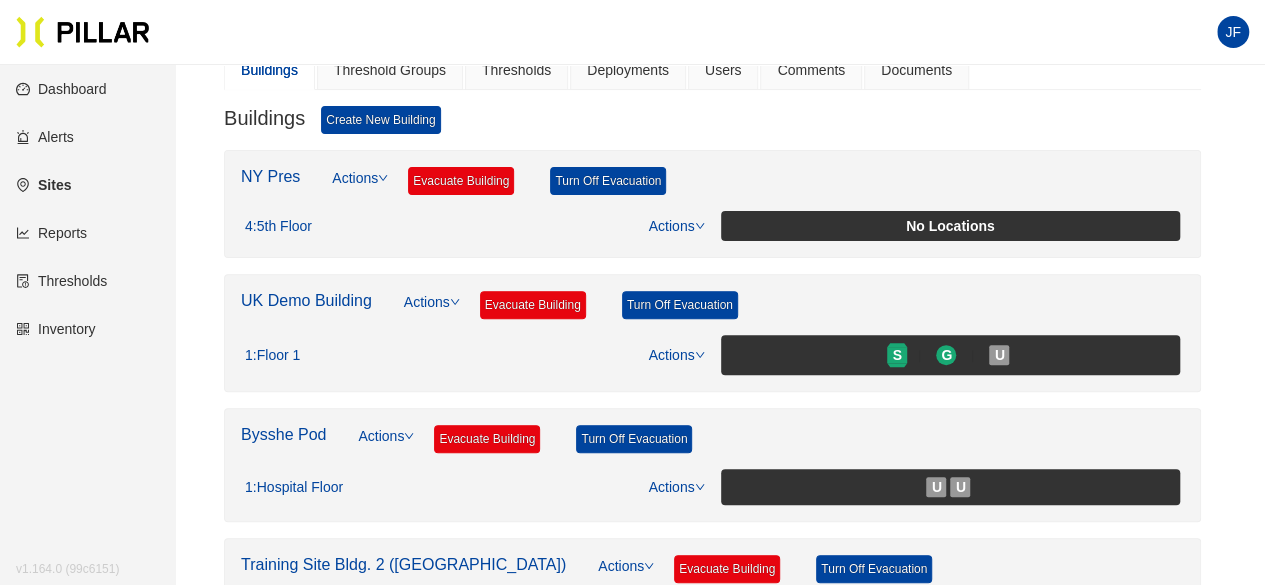 scroll, scrollTop: 193, scrollLeft: 0, axis: vertical 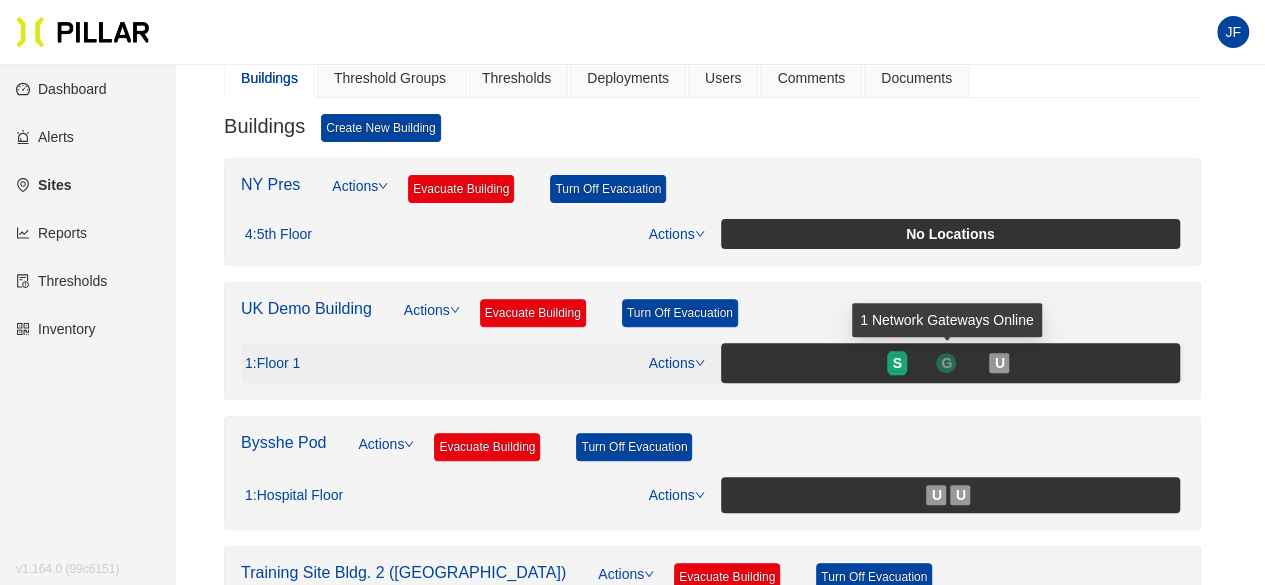 click on "G" at bounding box center (946, 363) 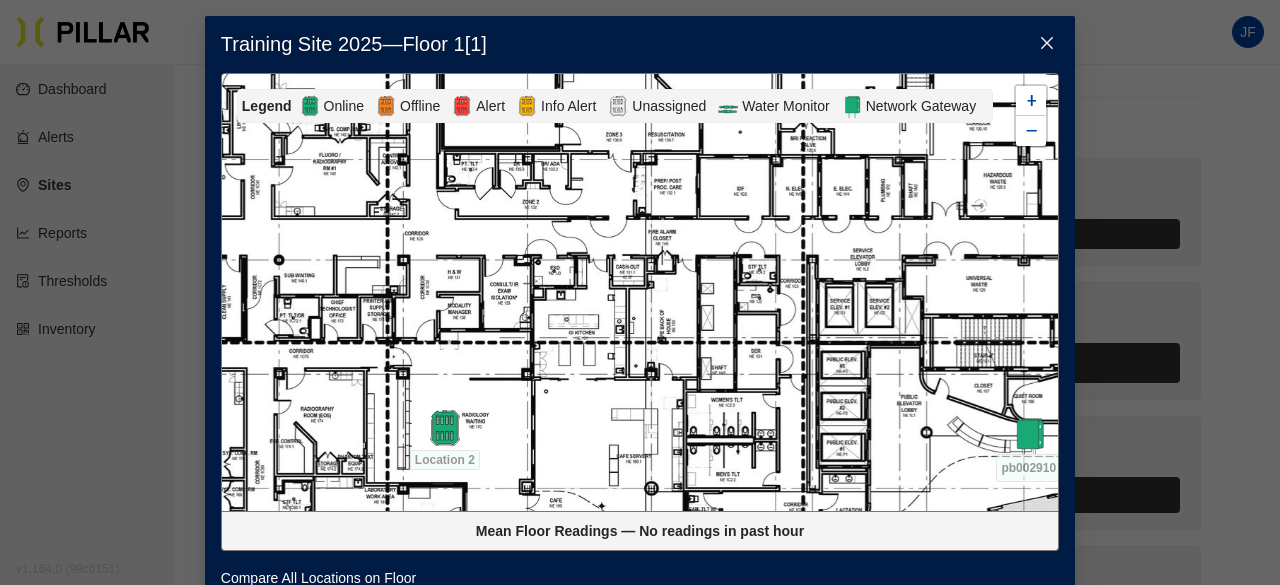 click on "Training Site 2025  —  Floor 1  [ 1 ] Legend Online Offline Alert Info Alert Unassigned Water Monitor Network Gateway
BF075
Location 2
pb002910
+ − Mean Floor Readings —   No readings in past hour Compare All Locations on Floor" at bounding box center (640, 292) 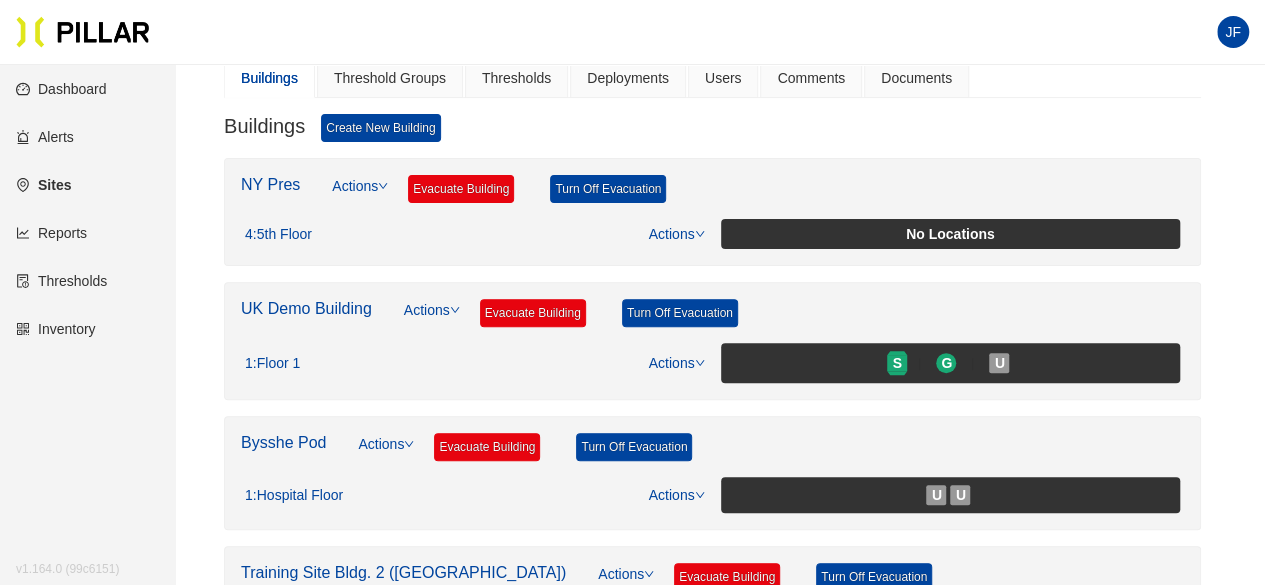 click on "Alerts" at bounding box center [45, 137] 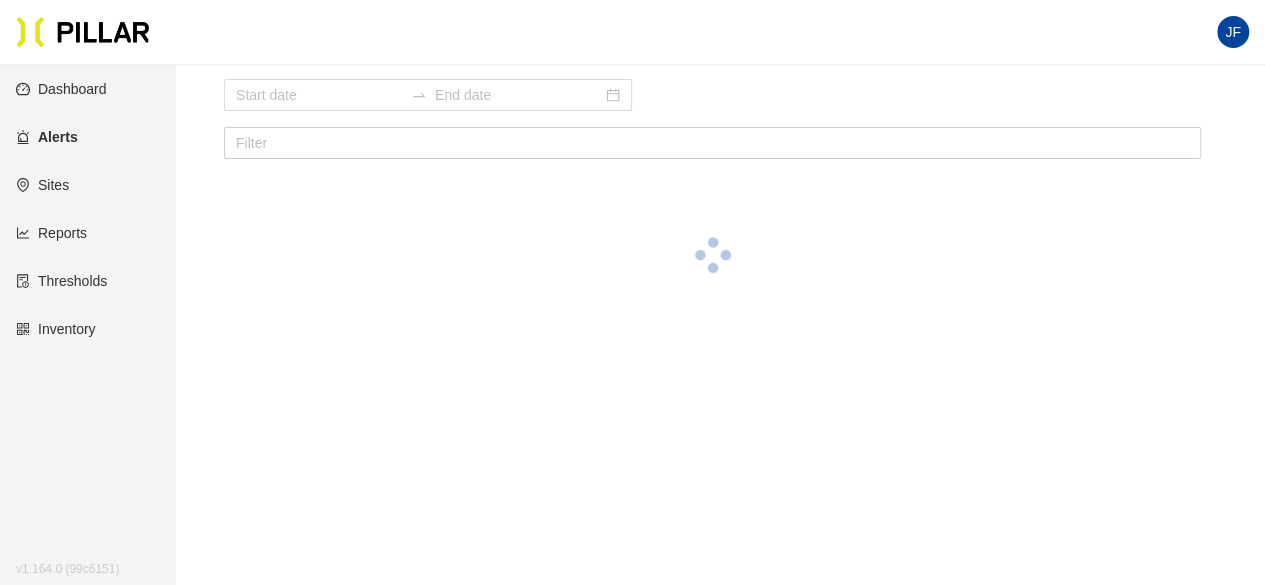 scroll, scrollTop: 0, scrollLeft: 0, axis: both 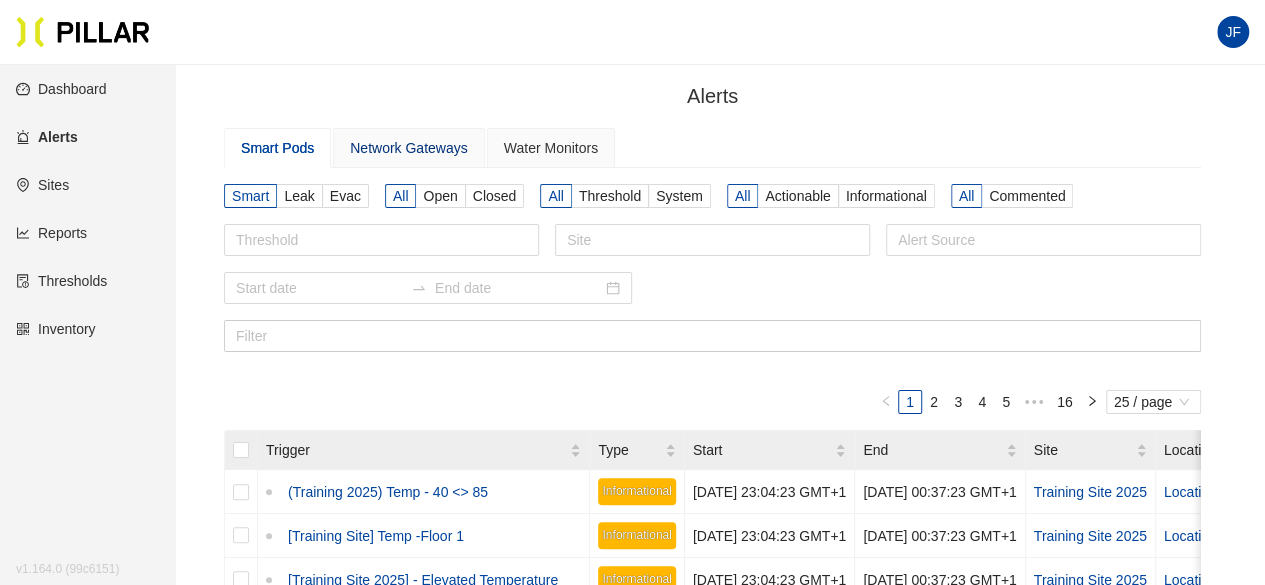 click on "Network Gateways" at bounding box center (408, 148) 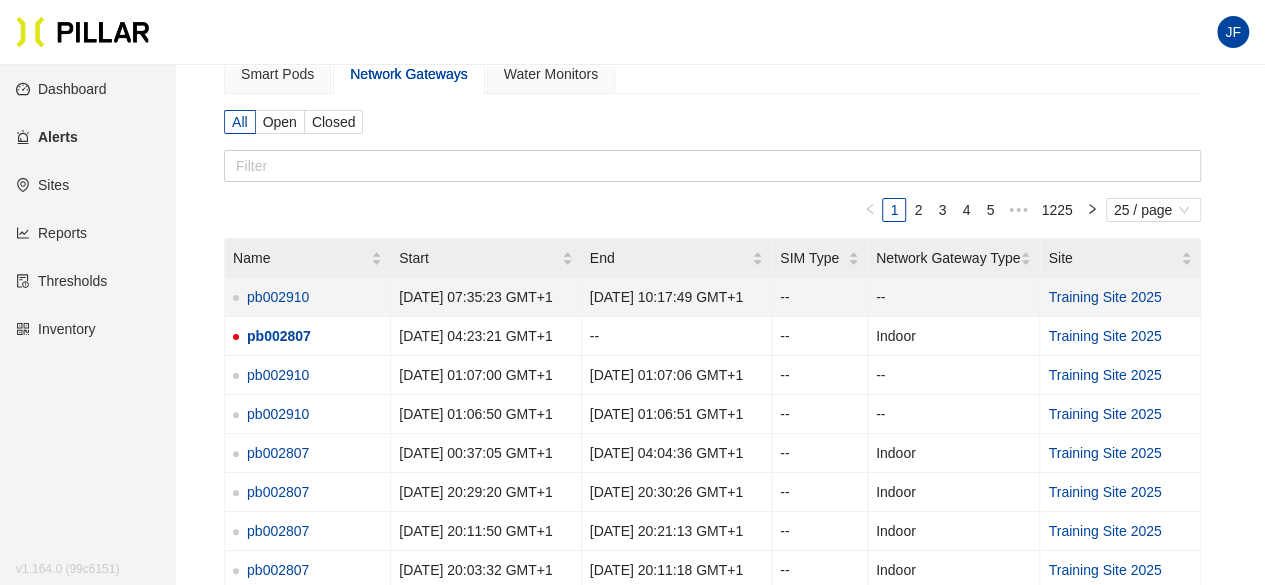 scroll, scrollTop: 79, scrollLeft: 0, axis: vertical 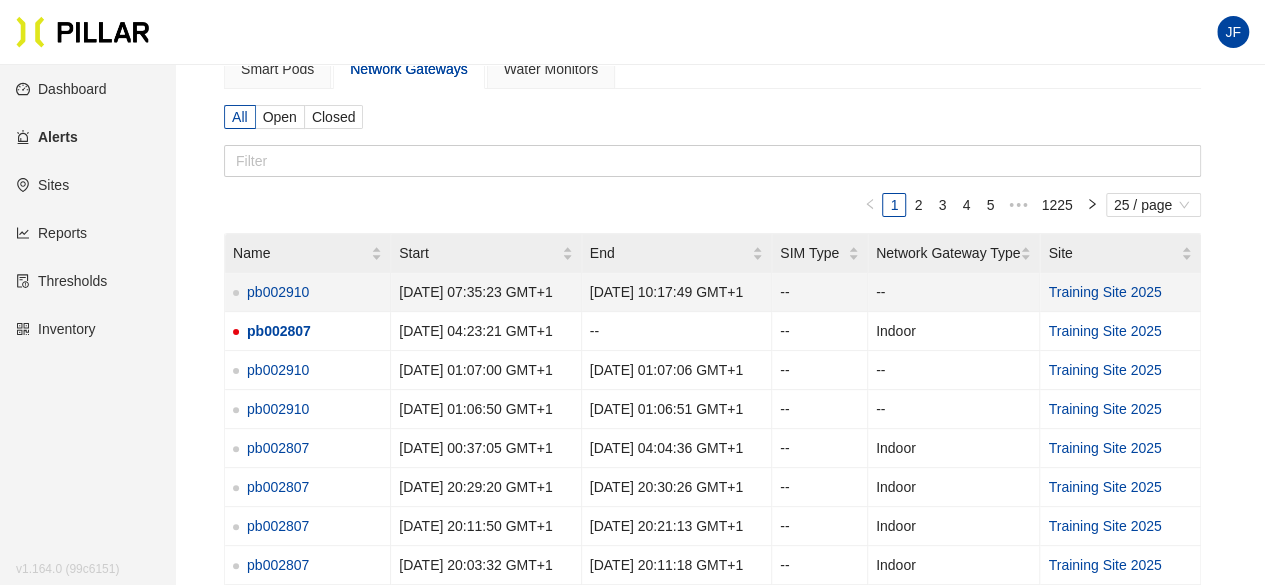 click on "pb002910" at bounding box center (278, 292) 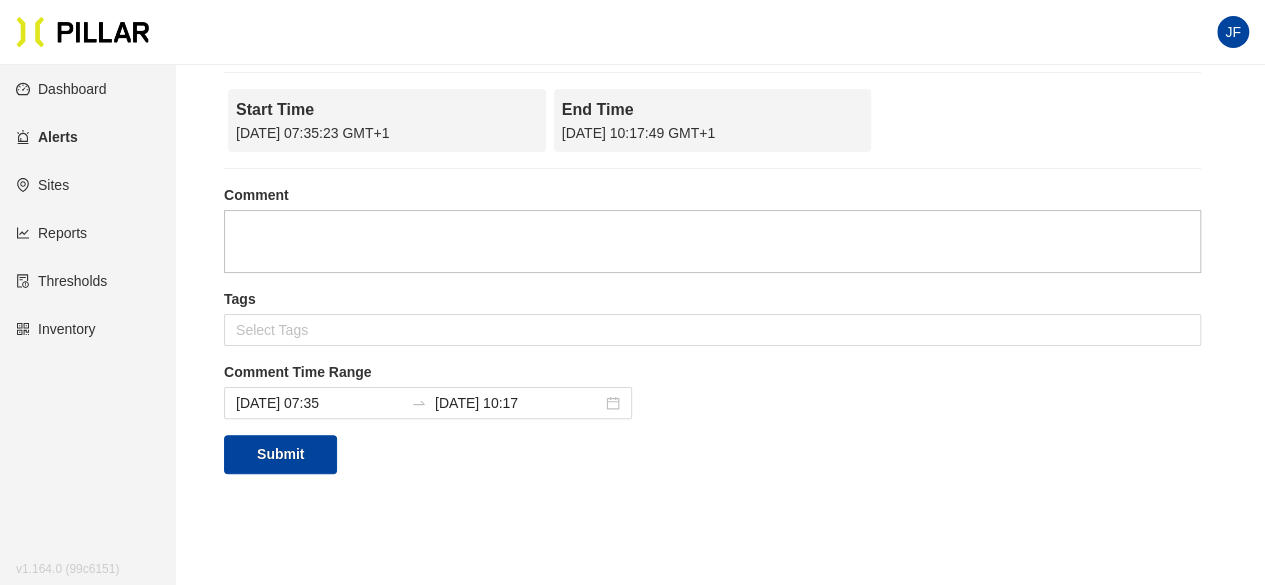 scroll, scrollTop: 0, scrollLeft: 0, axis: both 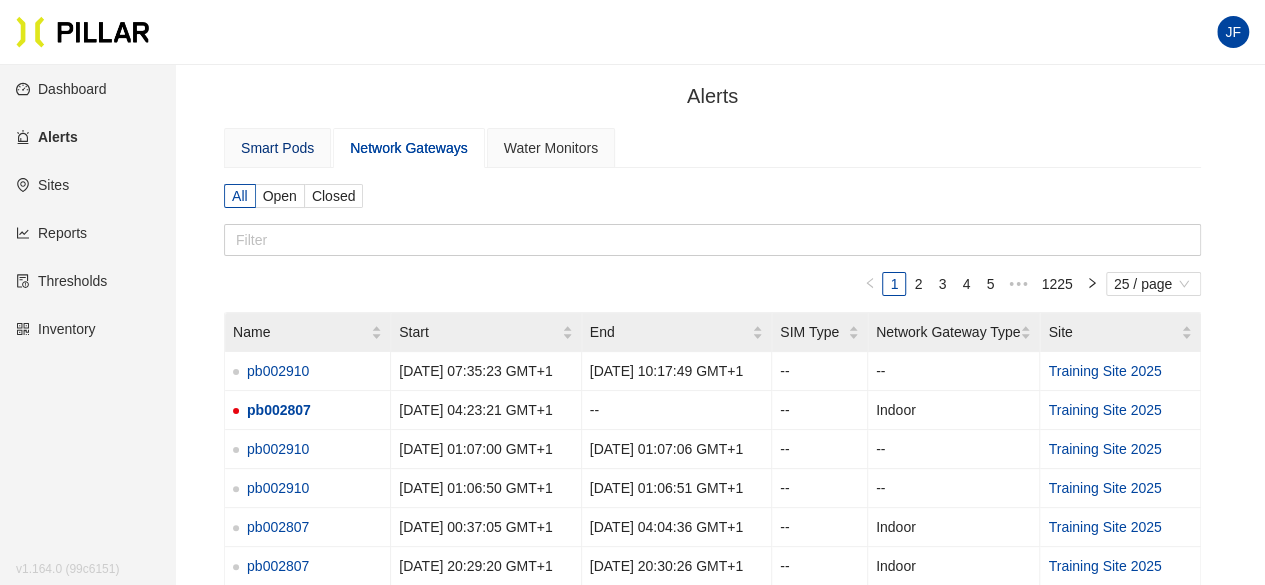 click on "Smart Pods" at bounding box center (277, 148) 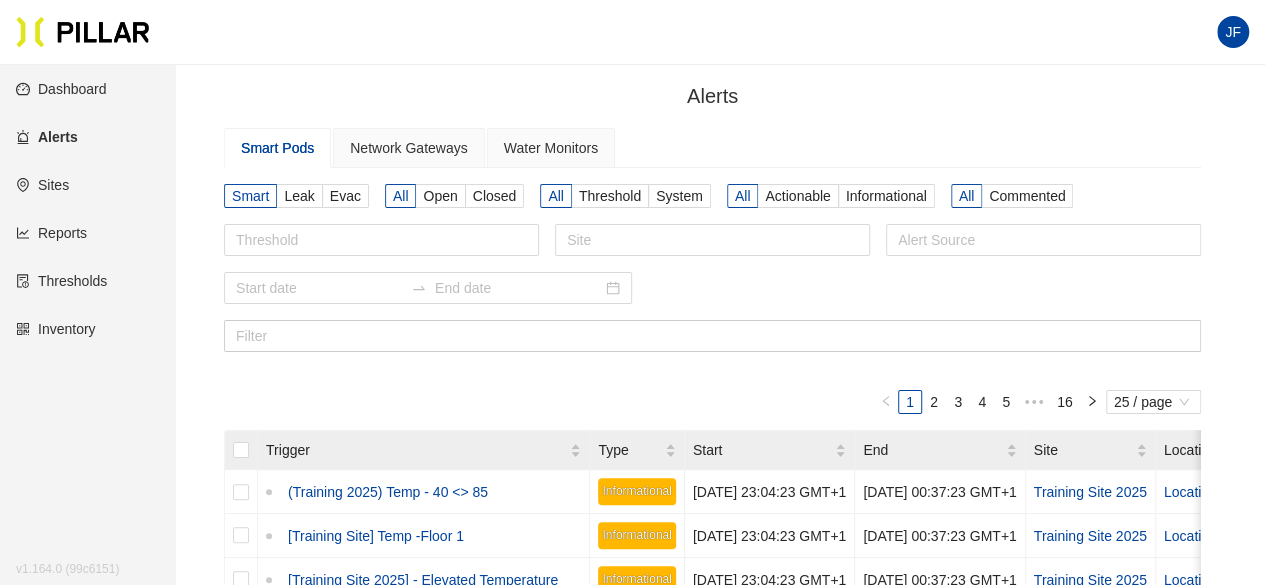 click on "Sites" at bounding box center (42, 185) 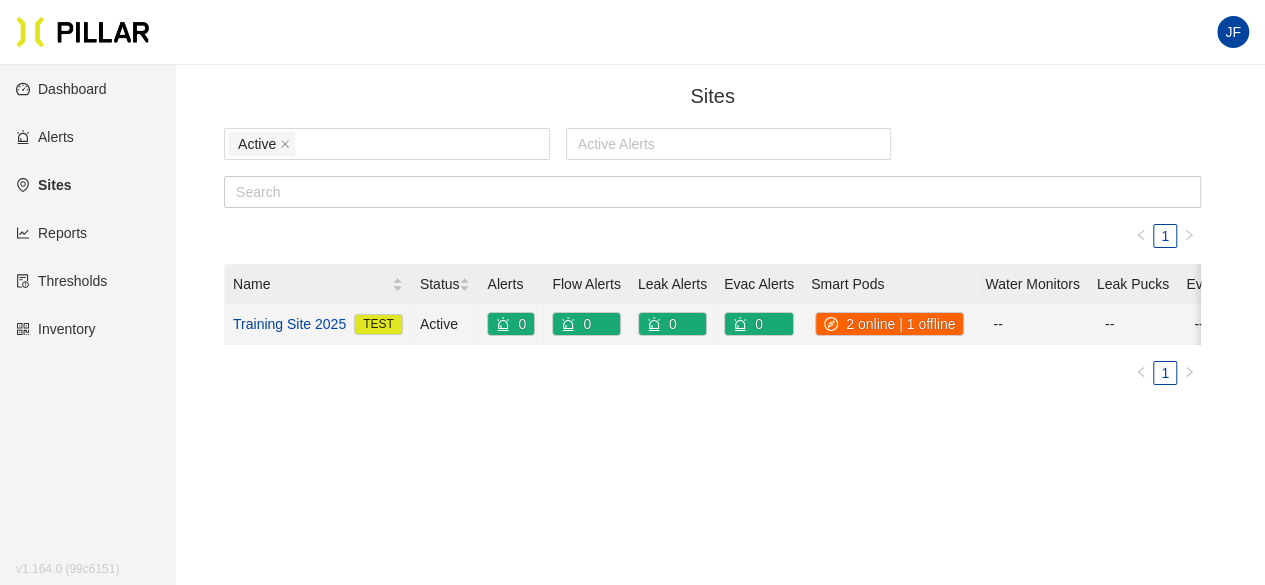 click on "Training Site 2025" at bounding box center [289, 324] 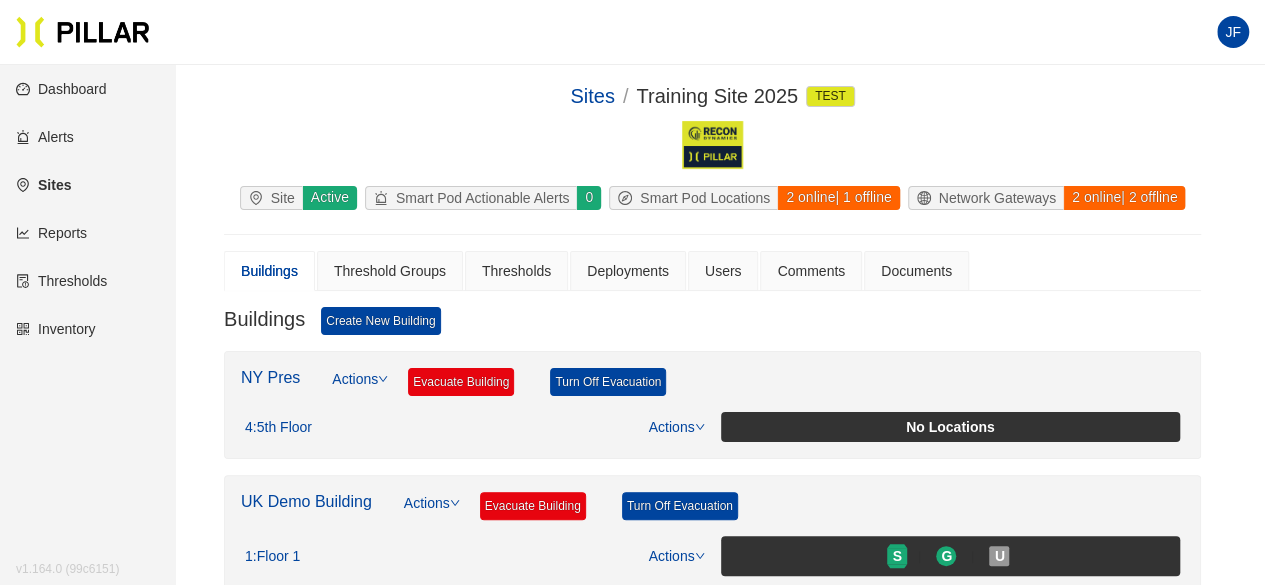 click on "Smart Pod Actionable Alerts" at bounding box center [472, 198] 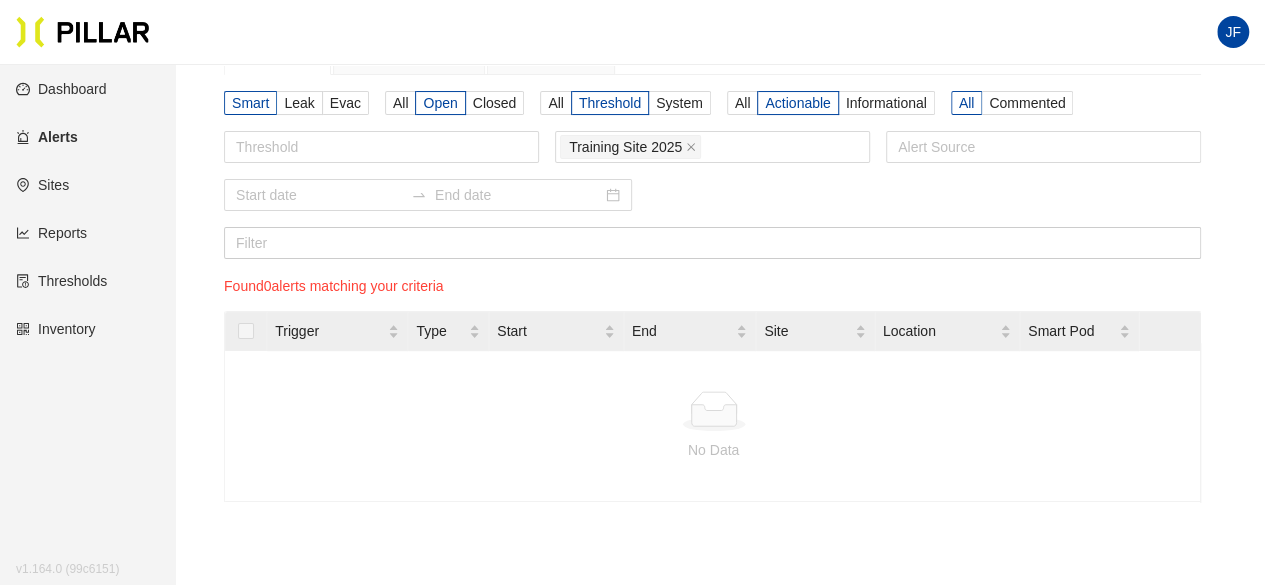 scroll, scrollTop: 0, scrollLeft: 0, axis: both 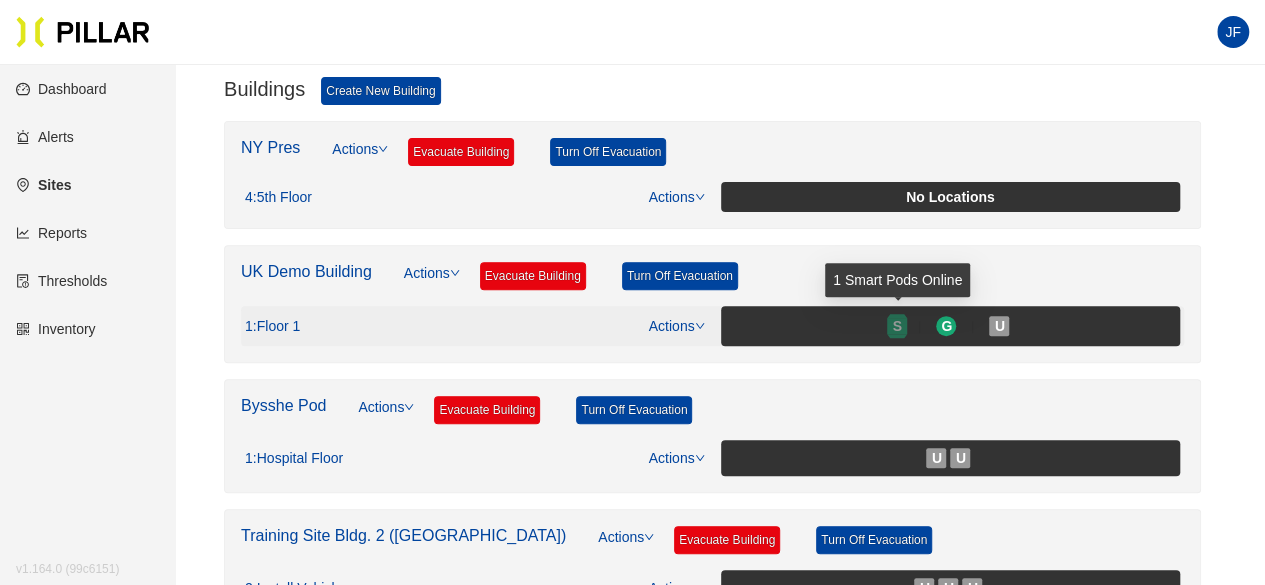 click on "S" at bounding box center [897, 326] 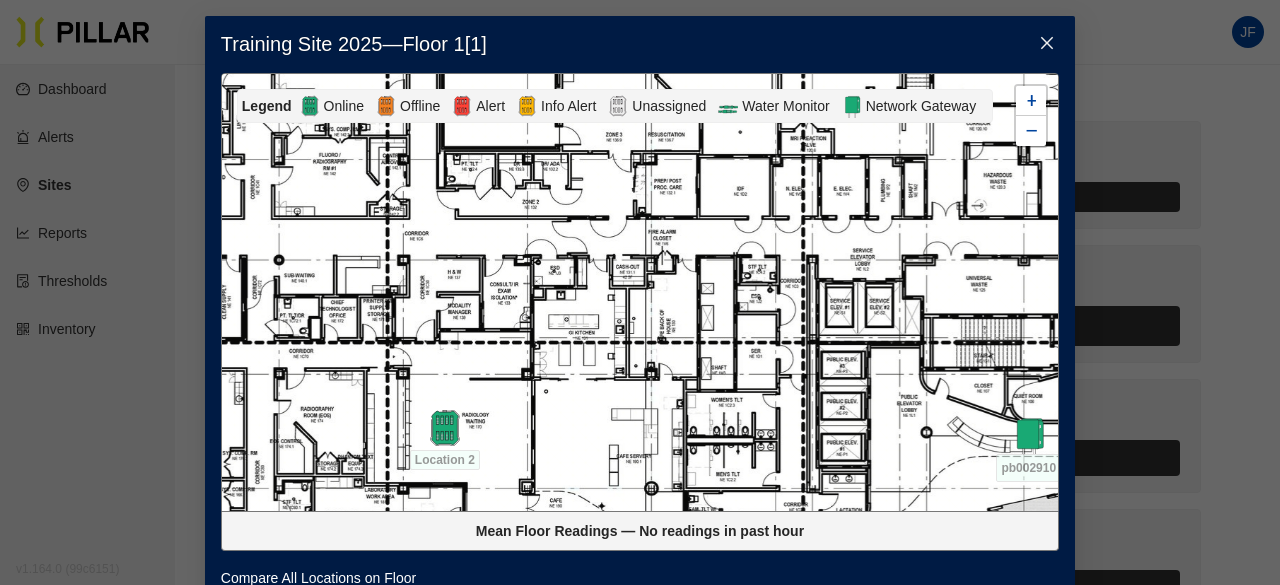 click on "Training Site 2025  —  Floor 1  [ 1 ] Legend Online Offline Alert Info Alert Unassigned Water Monitor Network Gateway
BF075
Location 2
pb002910
+ − Mean Floor Readings —   No readings in past hour Compare All Locations on Floor" at bounding box center (640, 292) 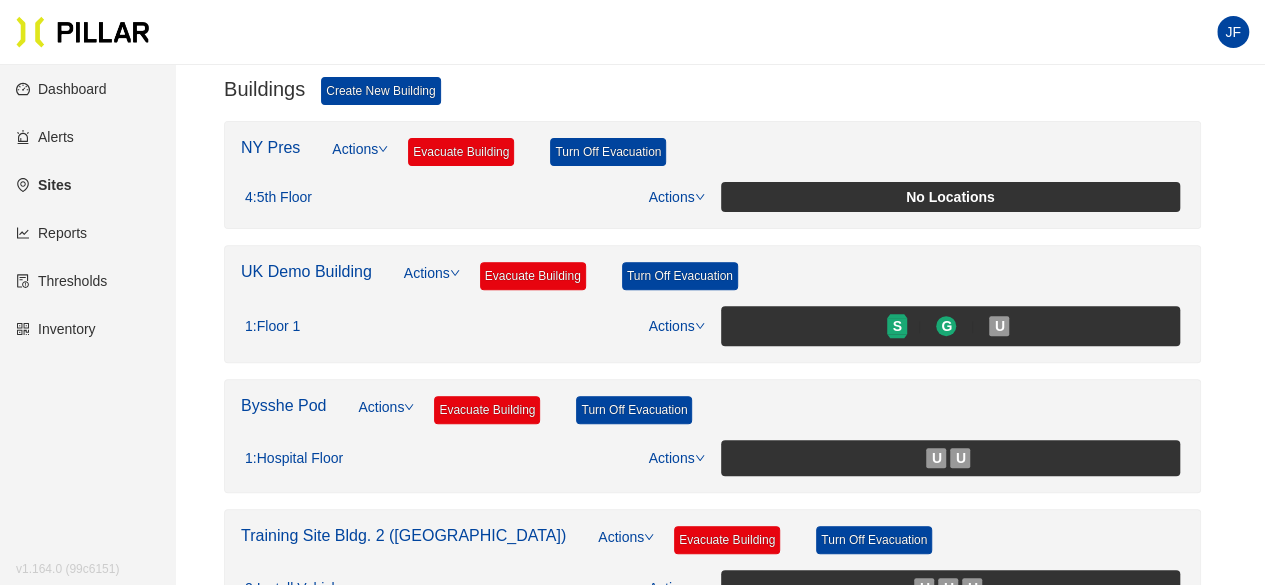 click on "Alerts" at bounding box center [45, 137] 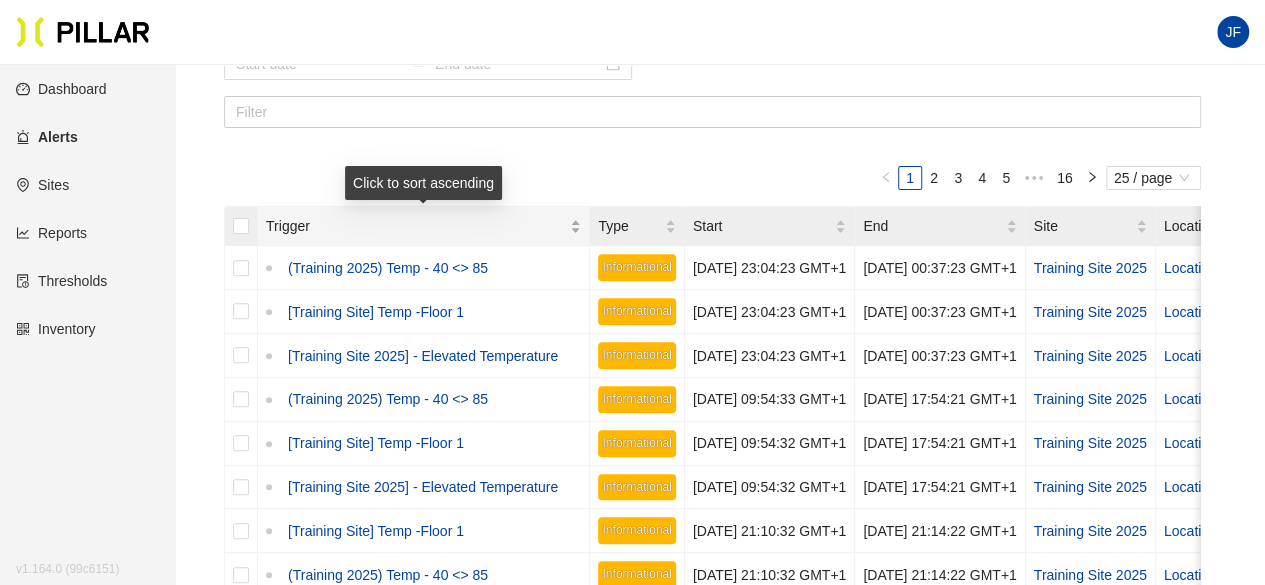 scroll, scrollTop: 225, scrollLeft: 0, axis: vertical 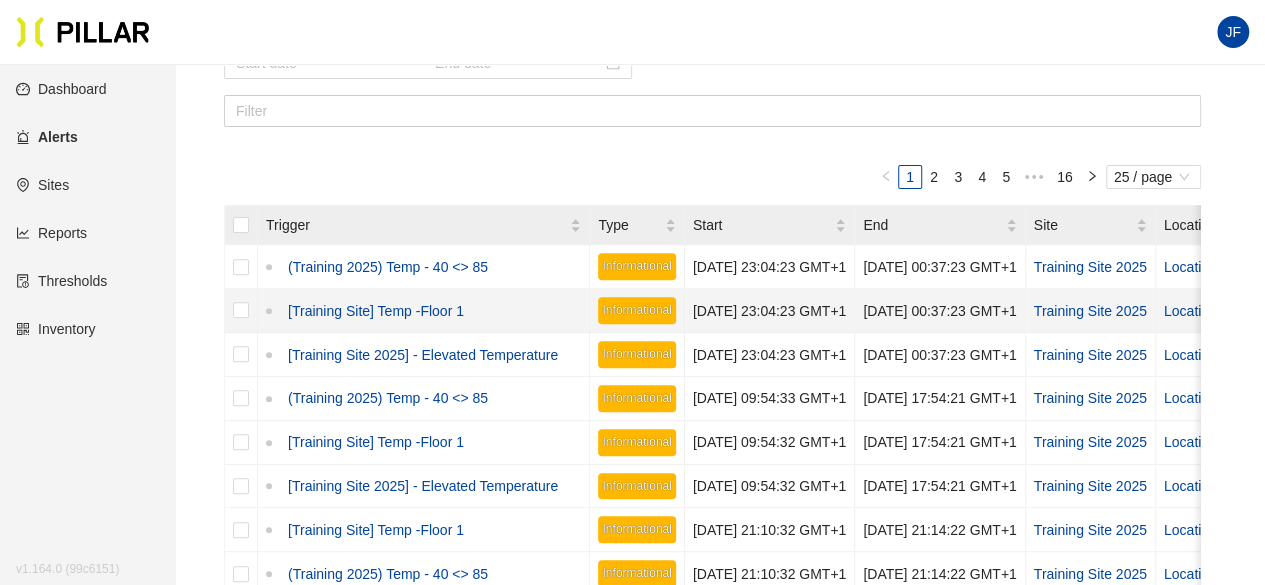 click on "[Training Site] Temp -Floor 1" at bounding box center [372, 311] 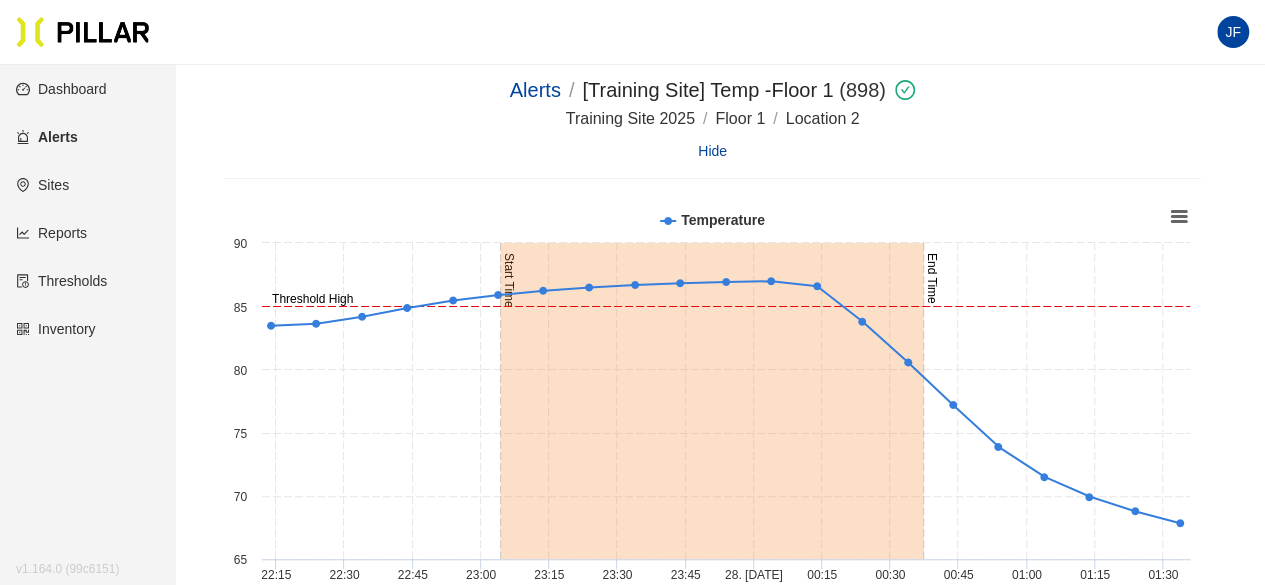 scroll, scrollTop: 0, scrollLeft: 0, axis: both 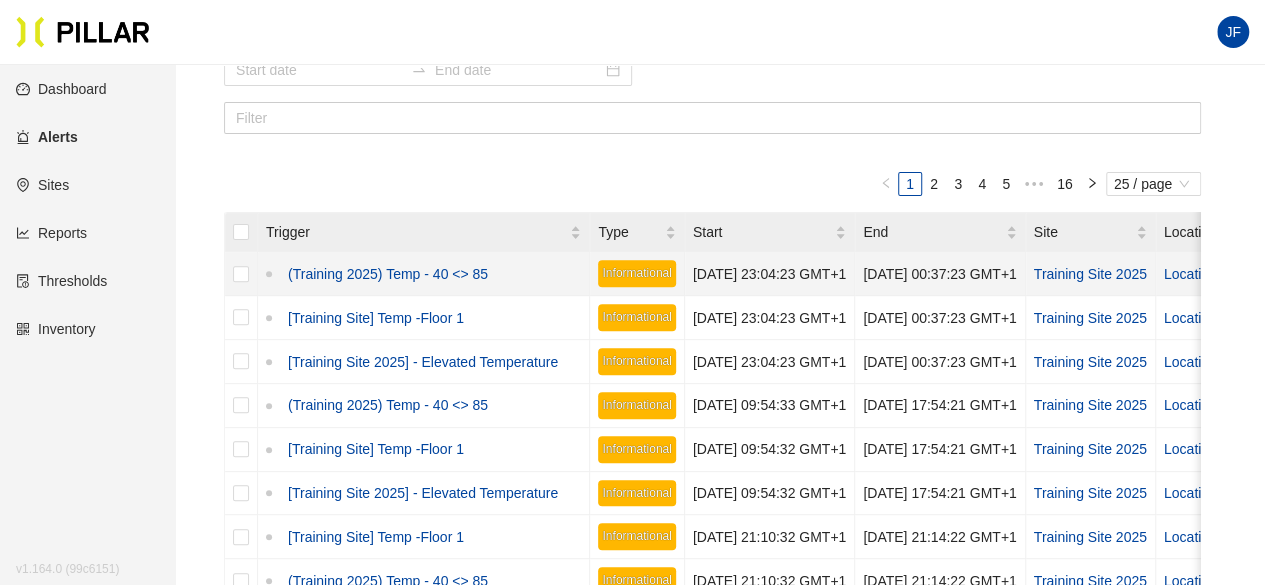 click on "(Training 2025) Temp - 40 <> 85" at bounding box center (384, 274) 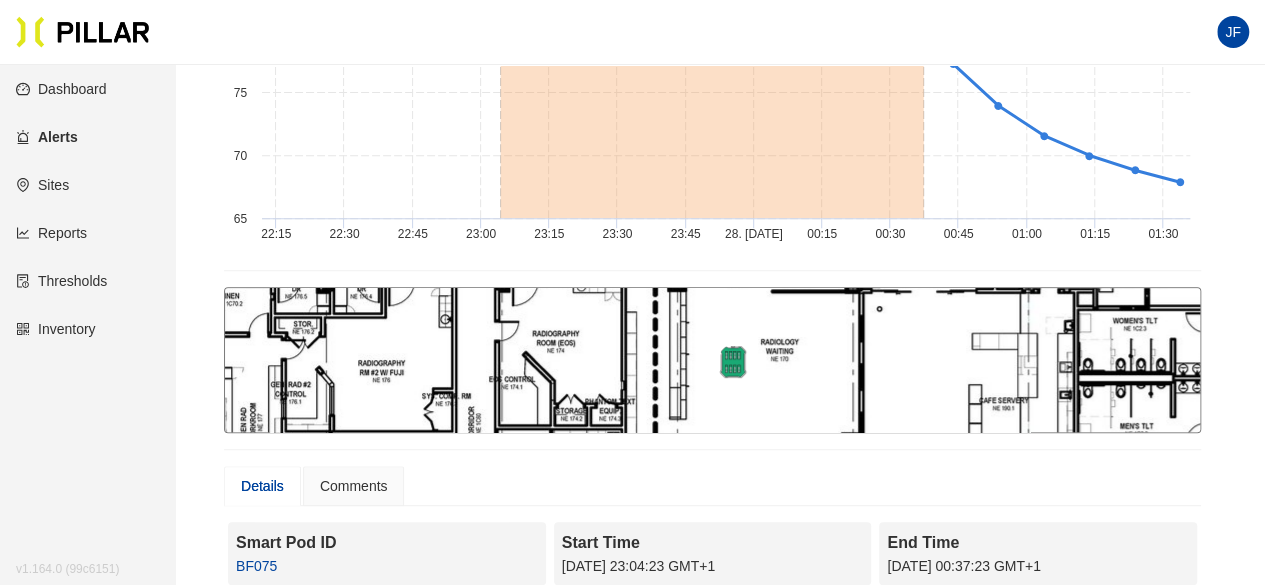 scroll, scrollTop: 348, scrollLeft: 0, axis: vertical 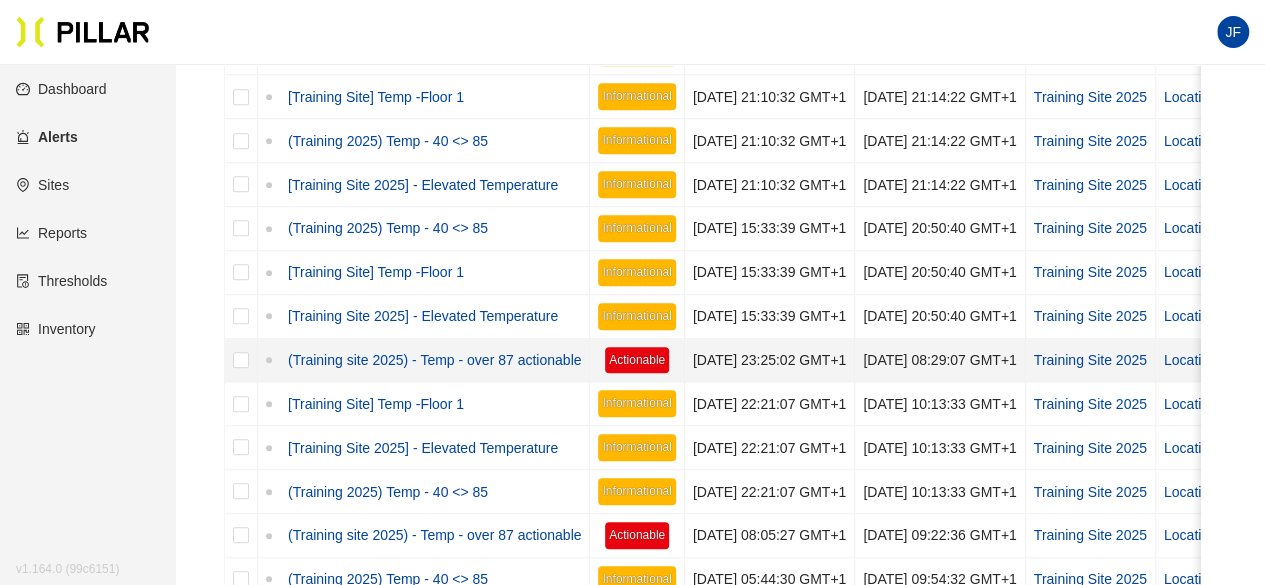 click on "(Training site 2025) - Temp - over 87 actionable" at bounding box center [430, 360] 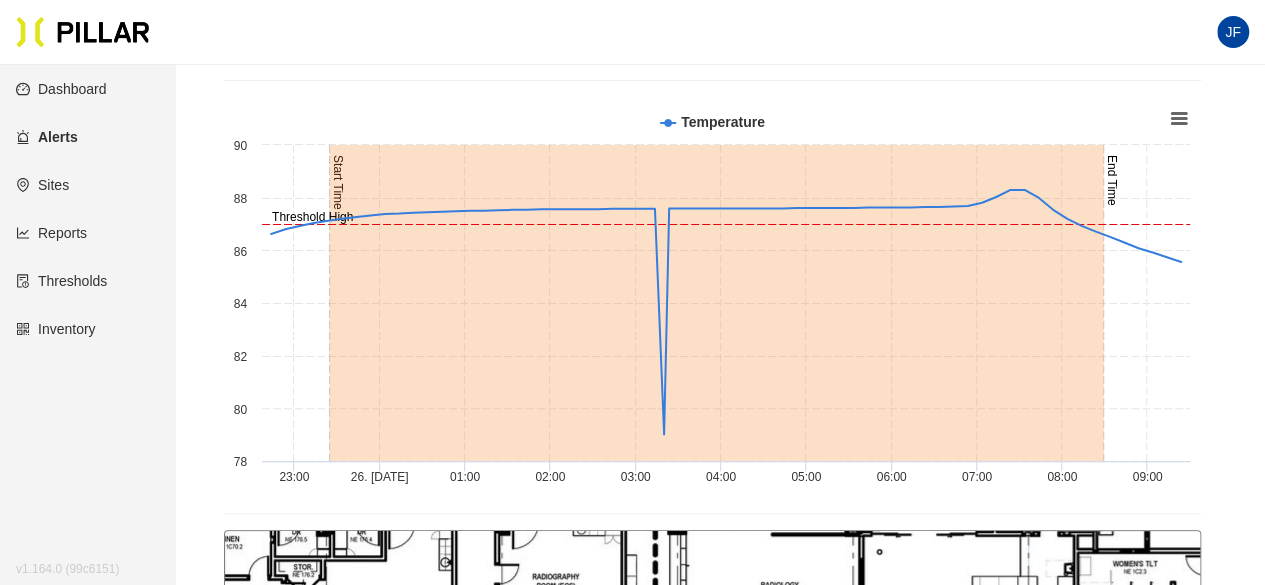 scroll, scrollTop: 102, scrollLeft: 0, axis: vertical 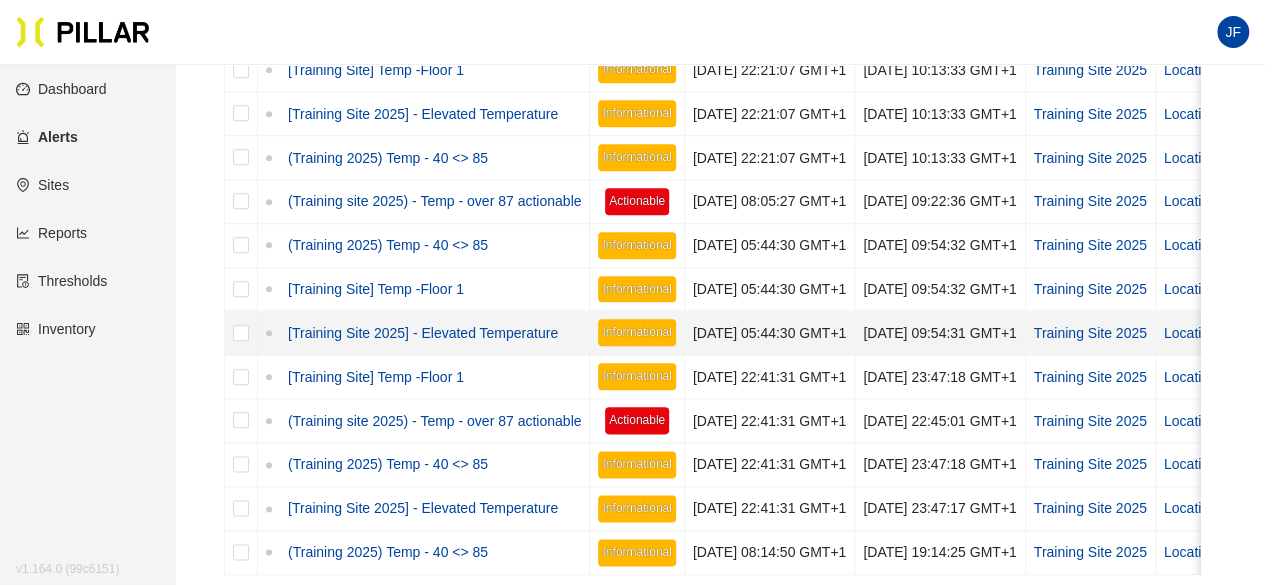 click on "[Training Site 2025] - Elevated Temperature" at bounding box center [419, 333] 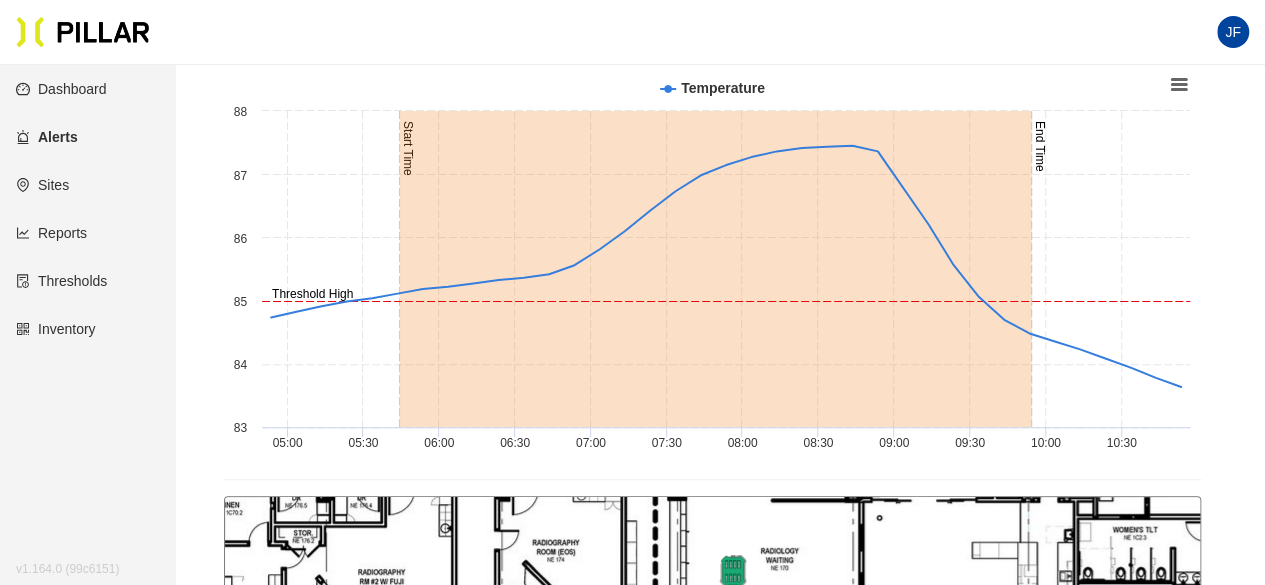scroll, scrollTop: 130, scrollLeft: 0, axis: vertical 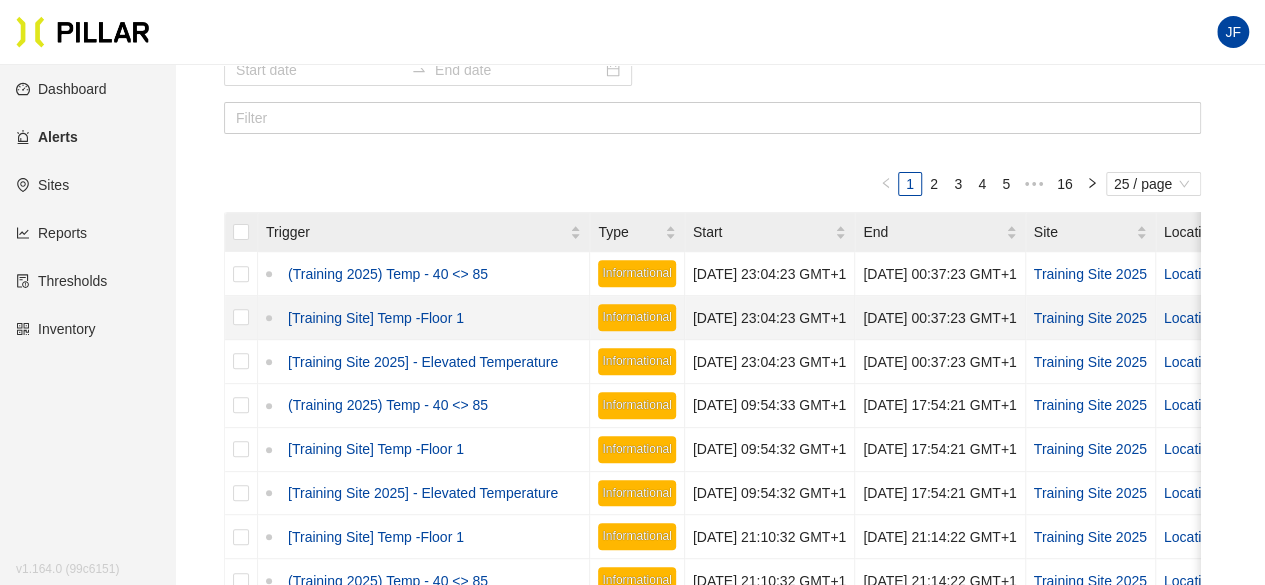 click on "[Training Site] Temp -Floor 1" at bounding box center [372, 318] 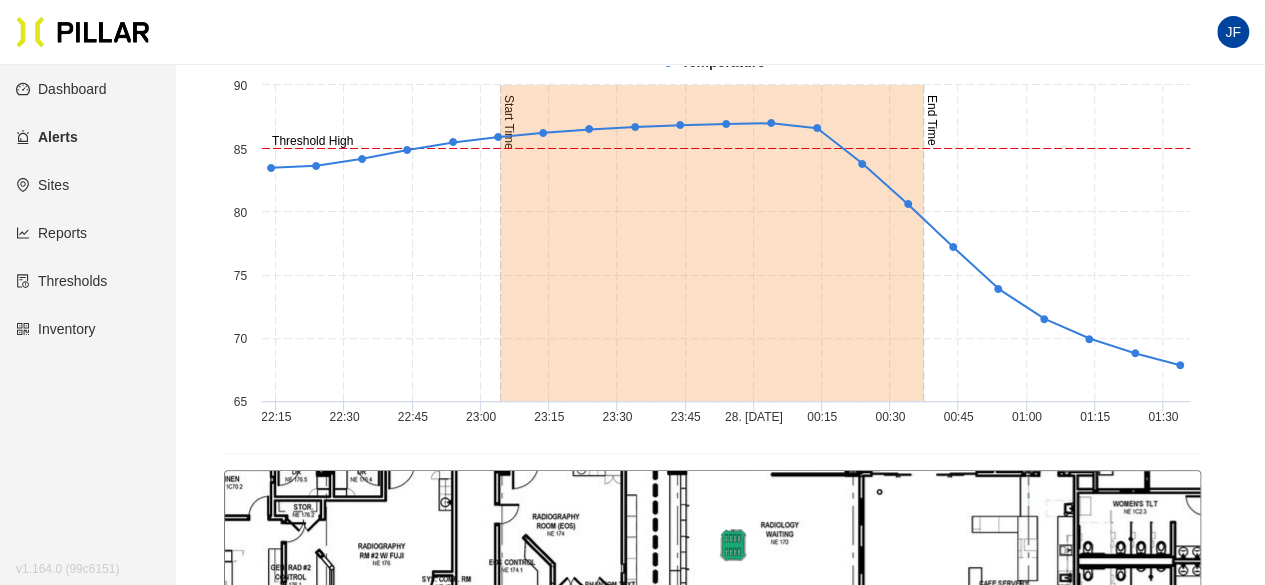 scroll, scrollTop: 148, scrollLeft: 0, axis: vertical 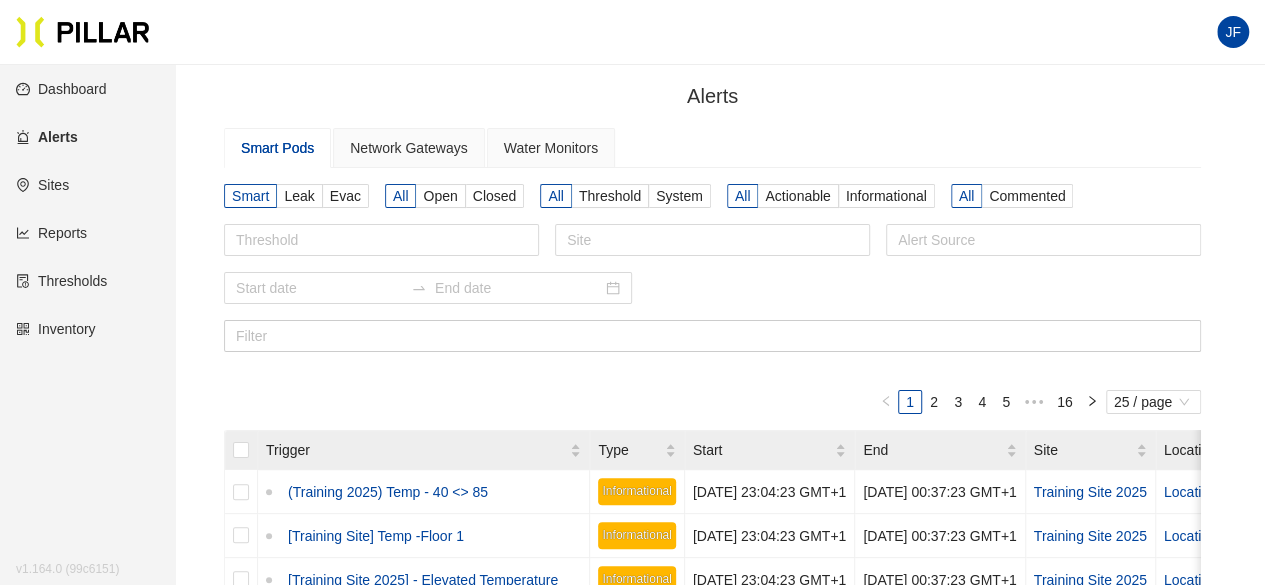 click on "Dashboard" at bounding box center [61, 89] 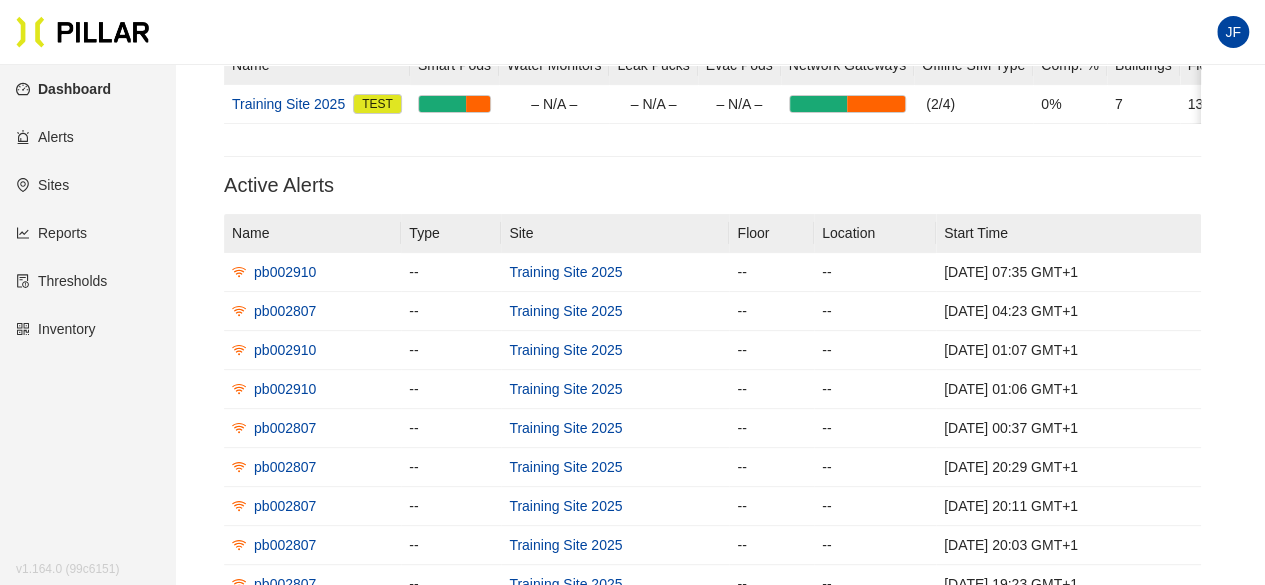 scroll, scrollTop: 151, scrollLeft: 0, axis: vertical 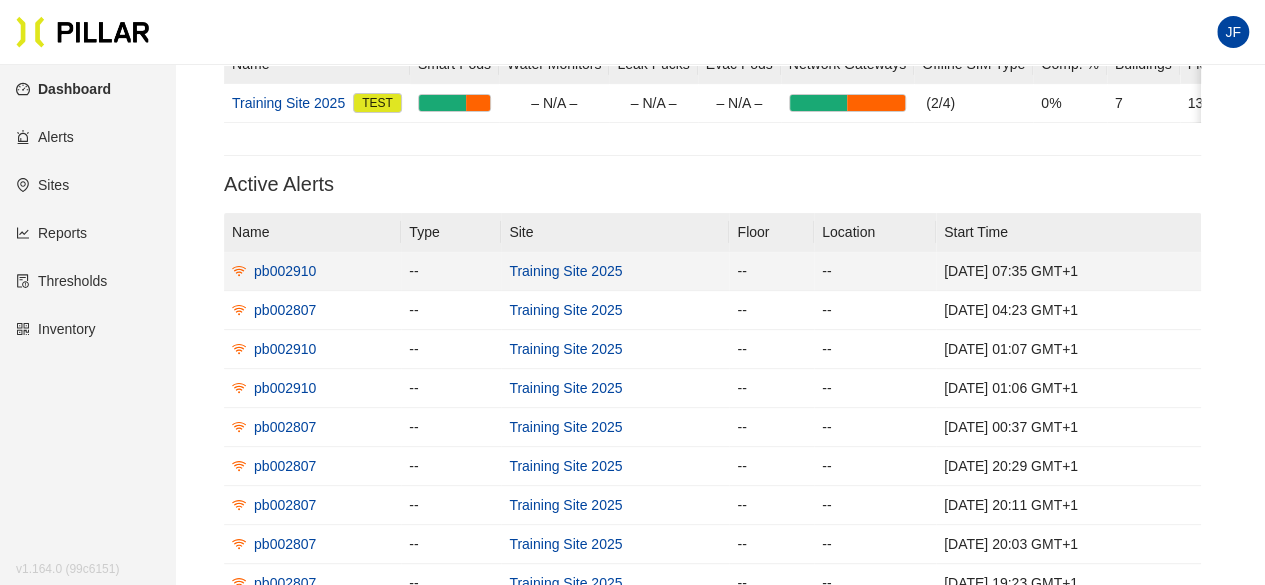 click on "pb002910" at bounding box center [285, 271] 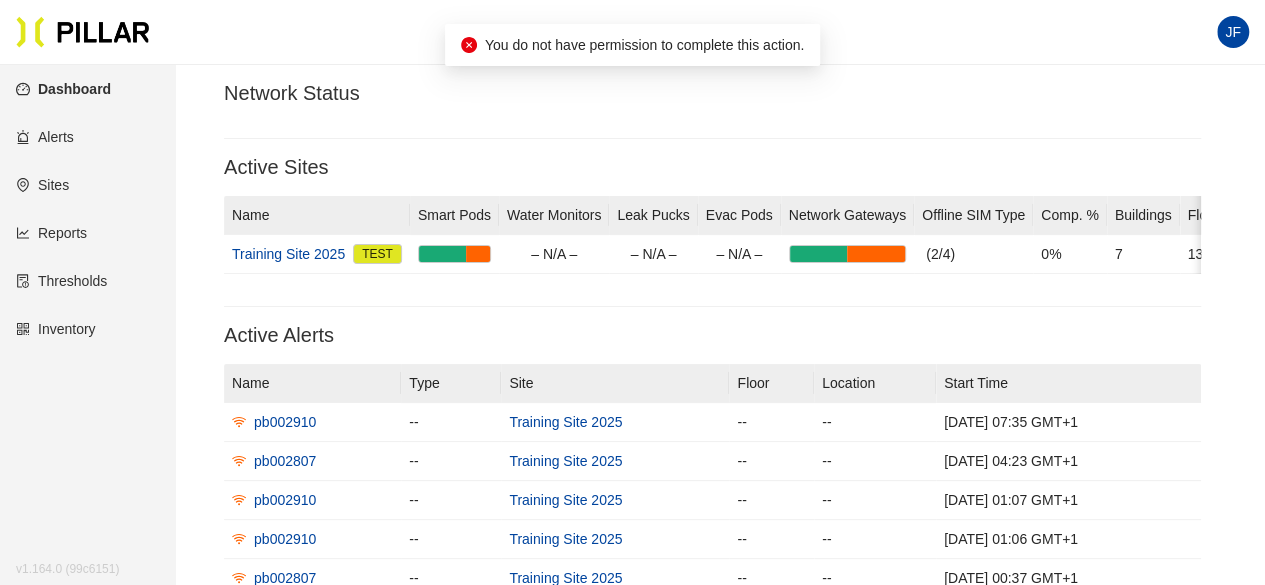 scroll, scrollTop: 151, scrollLeft: 0, axis: vertical 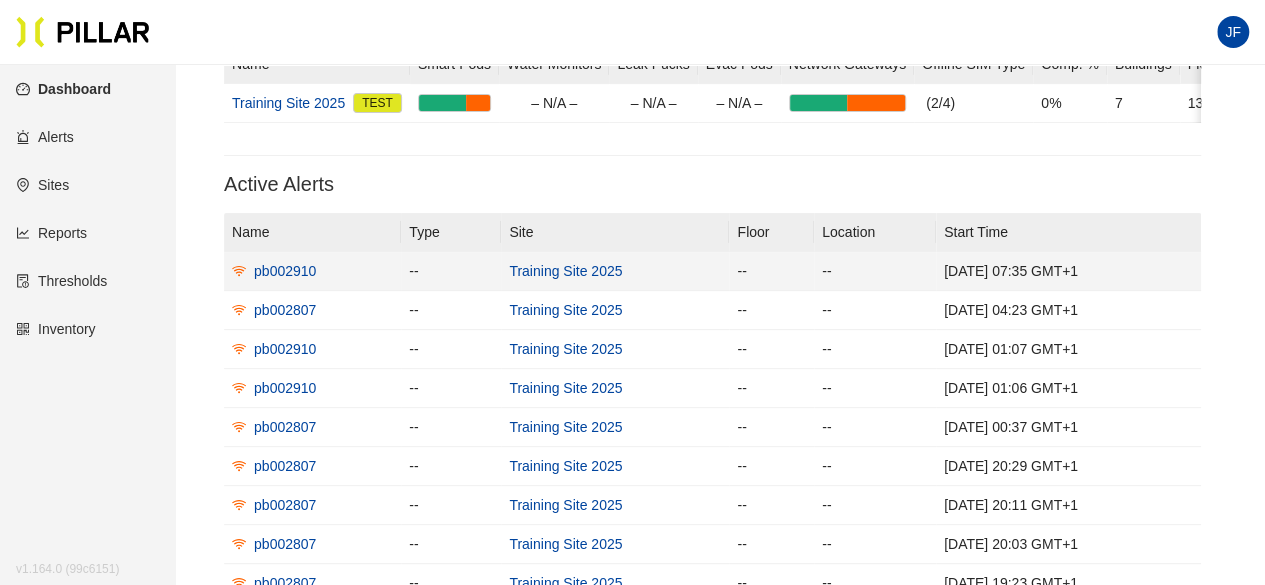 click on "Training Site 2025" at bounding box center [565, 271] 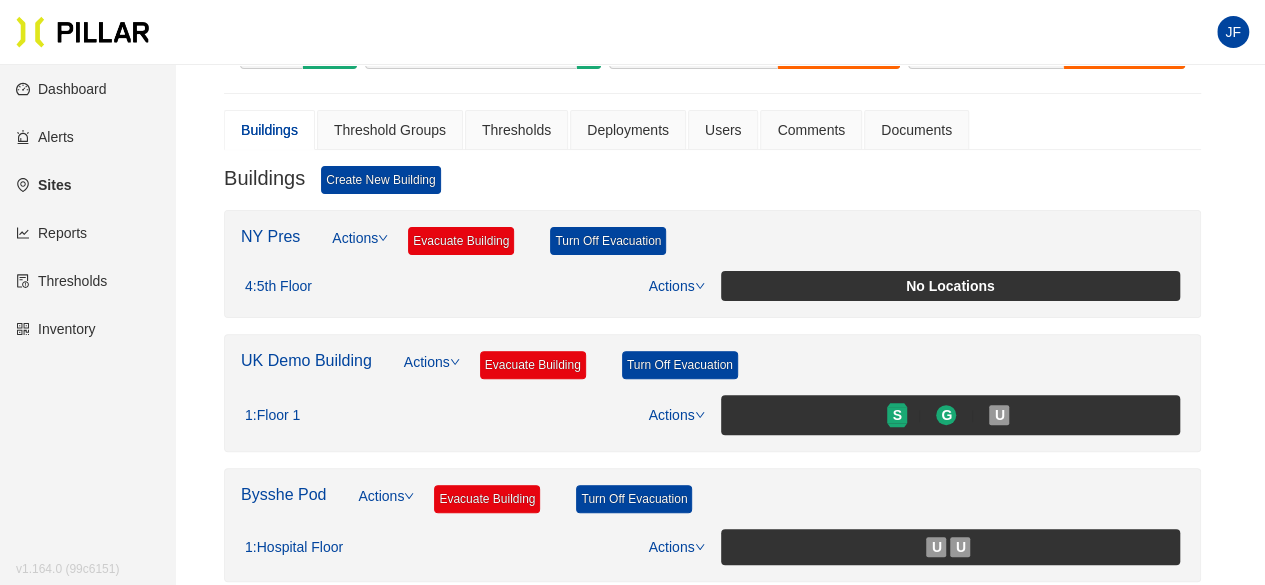 scroll, scrollTop: 145, scrollLeft: 0, axis: vertical 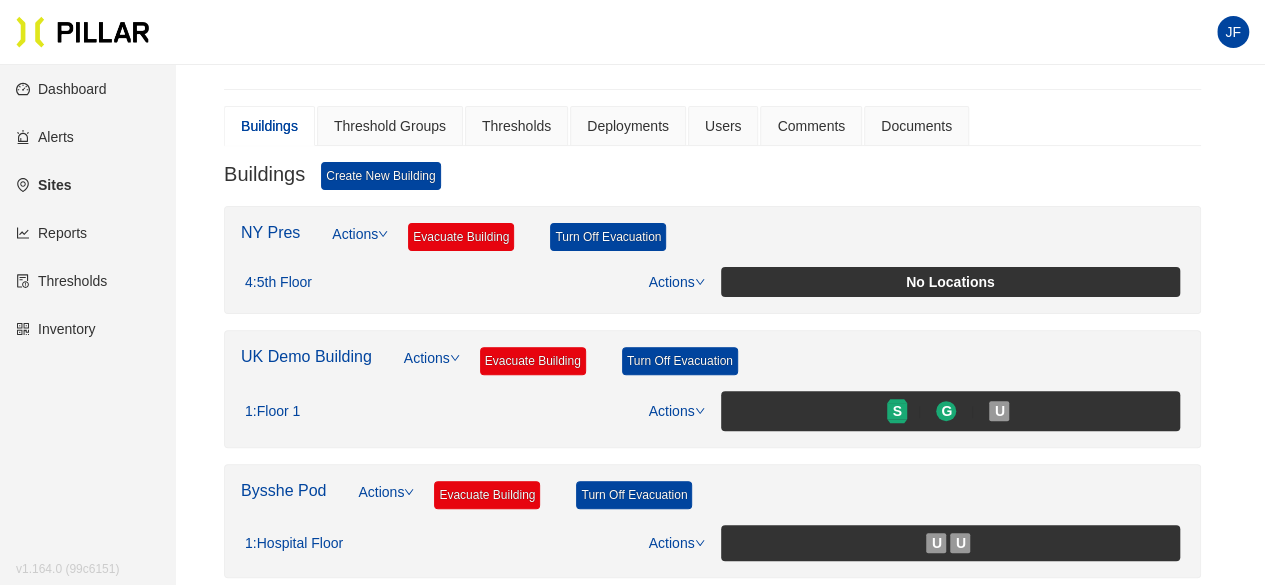click on "Actions" at bounding box center (432, 369) 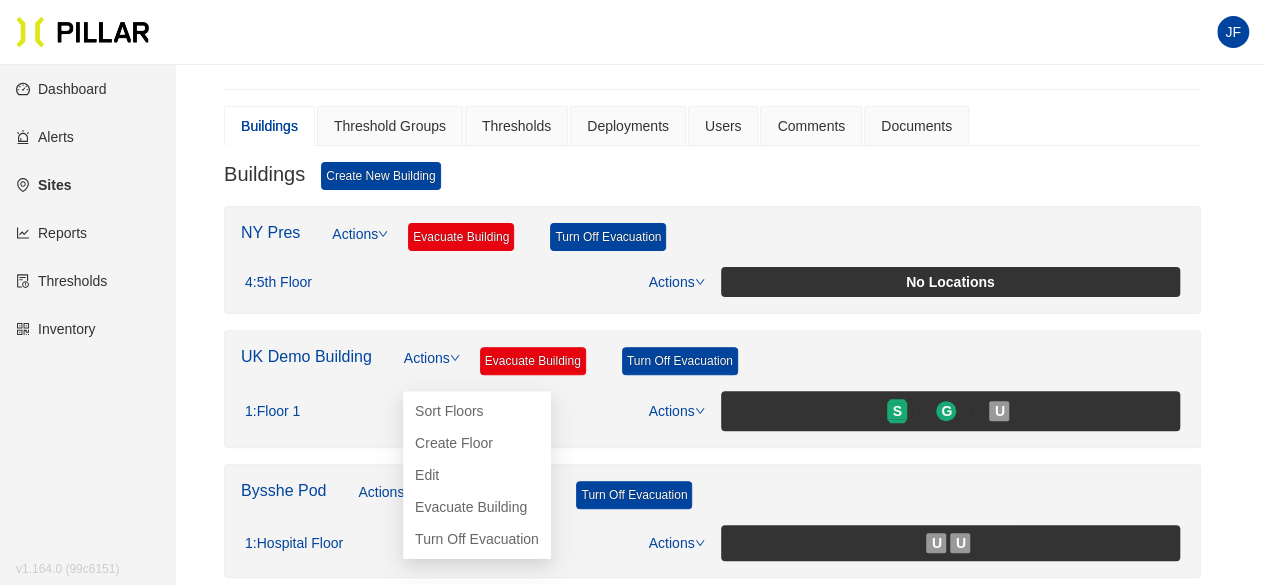 click 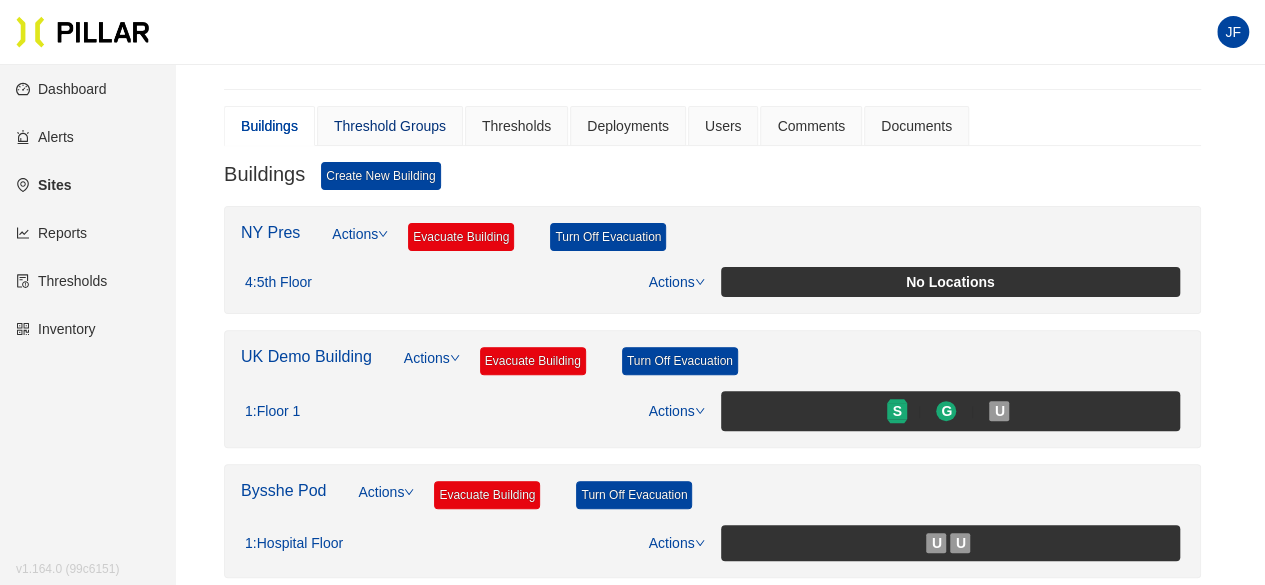 click on "Threshold Groups" at bounding box center (390, 126) 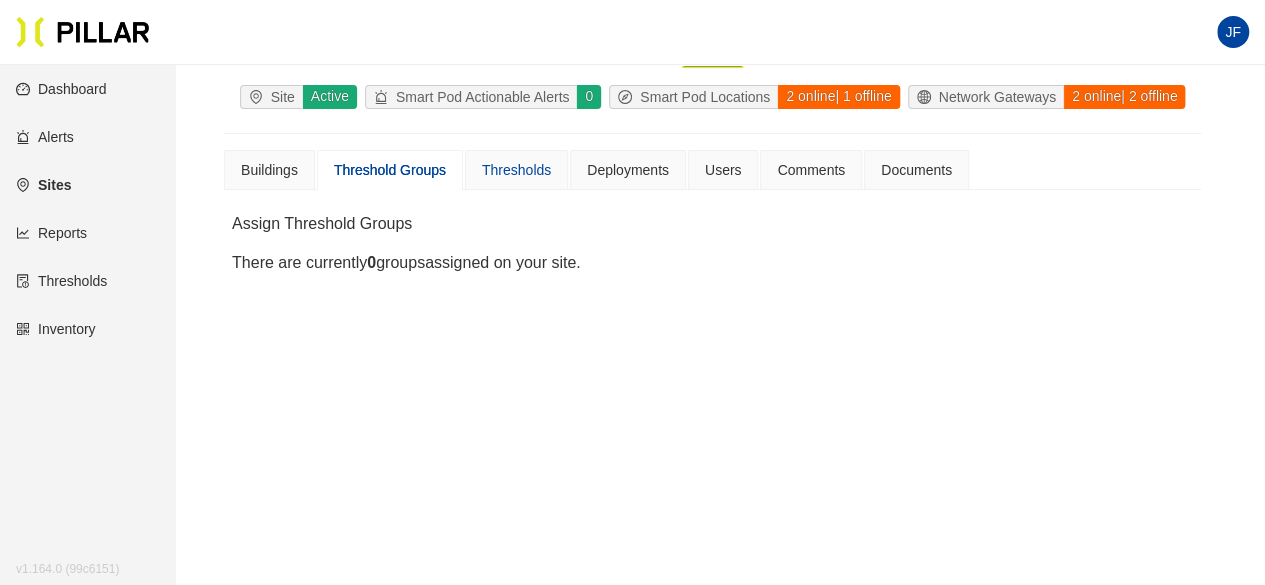 scroll, scrollTop: 145, scrollLeft: 0, axis: vertical 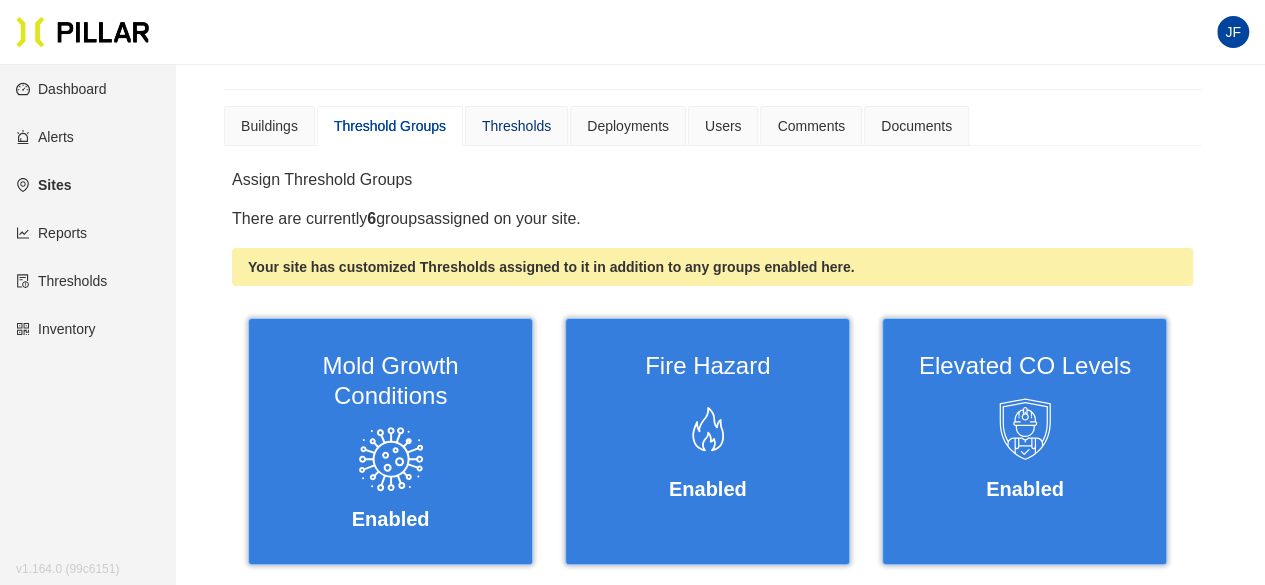click on "Thresholds" at bounding box center (516, 126) 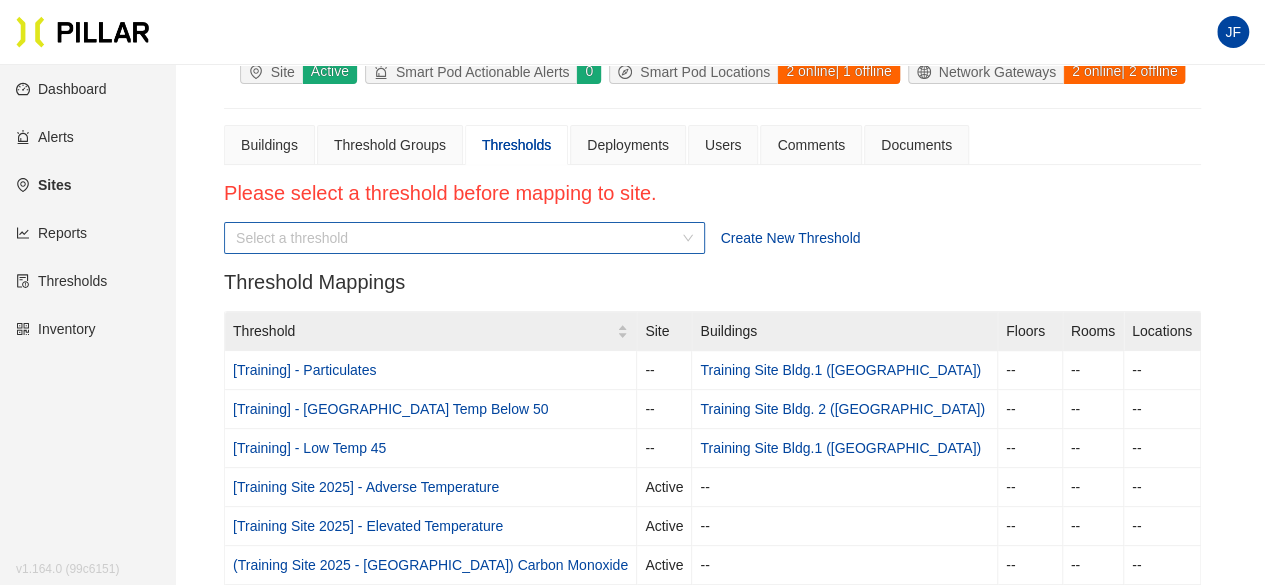 scroll, scrollTop: 0, scrollLeft: 0, axis: both 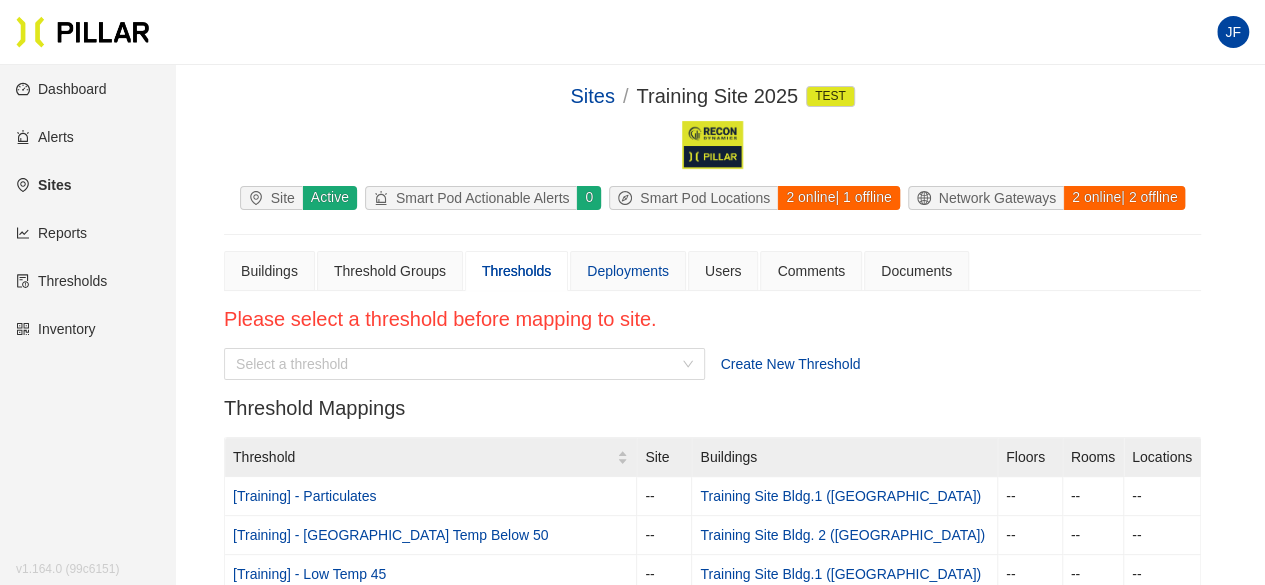 click on "Deployments" at bounding box center [628, 271] 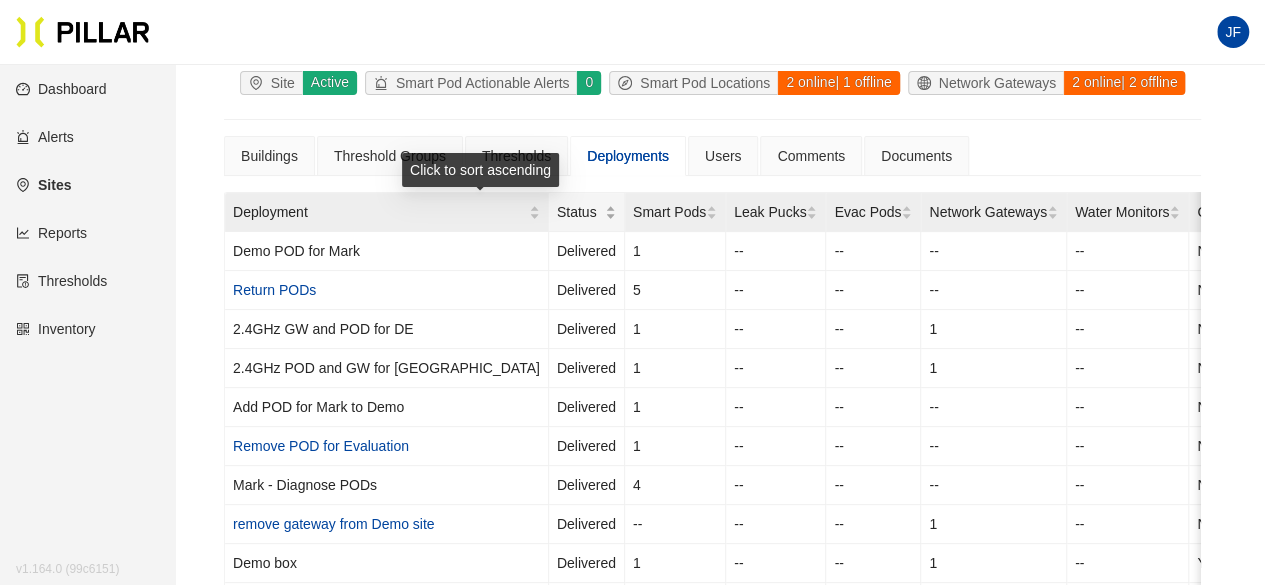 scroll, scrollTop: 110, scrollLeft: 0, axis: vertical 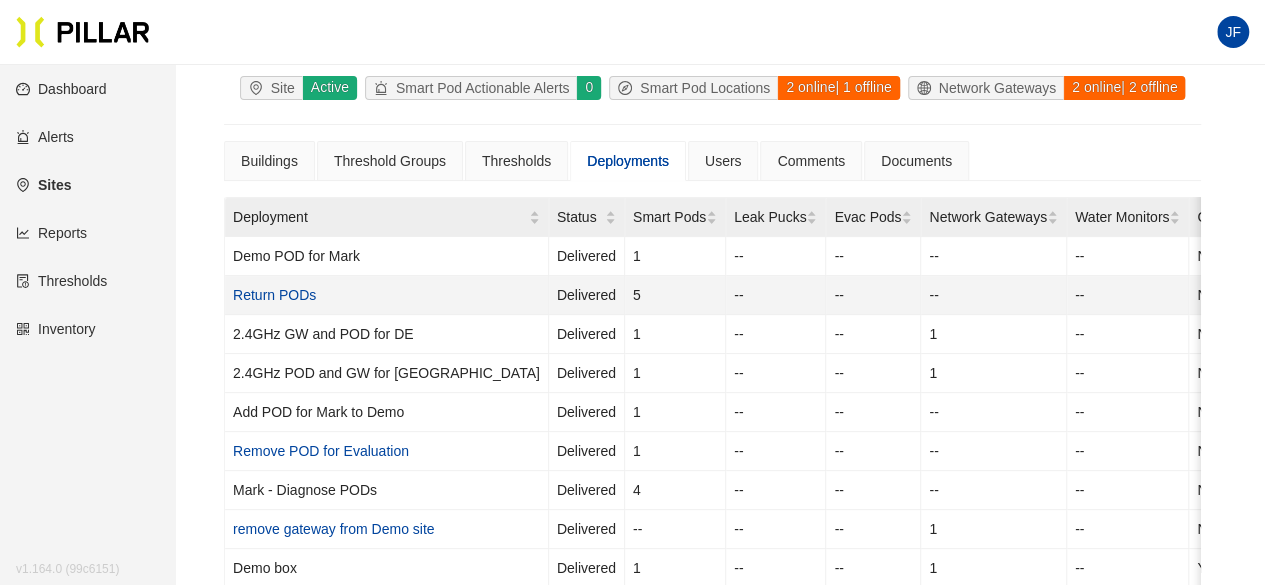 click on "Return PODs" at bounding box center [274, 295] 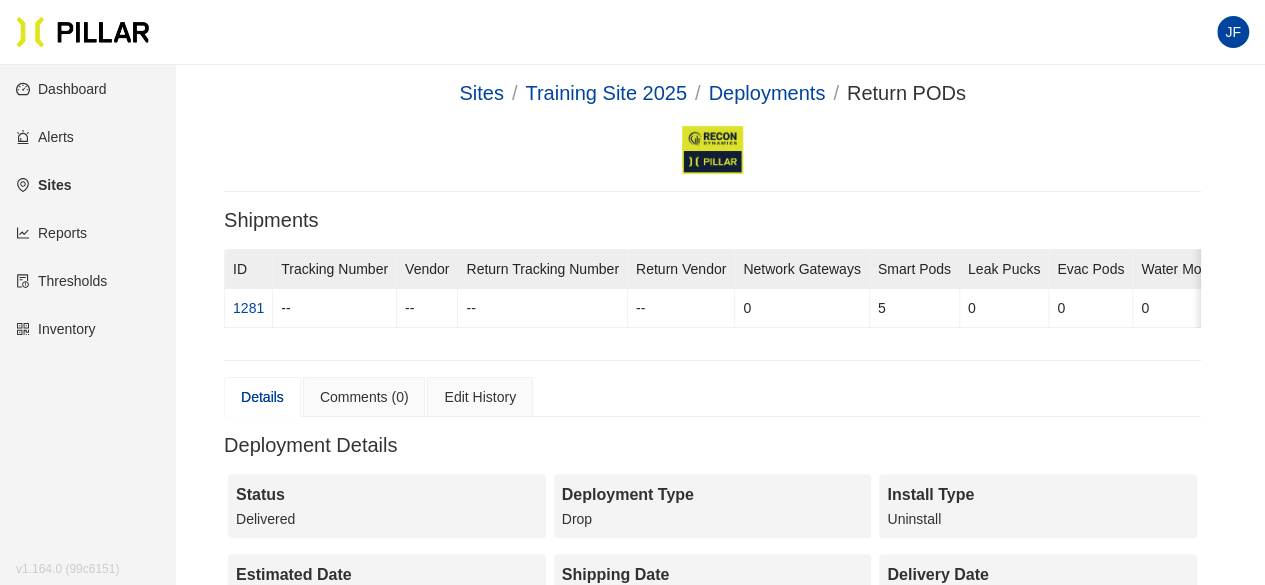 scroll, scrollTop: 0, scrollLeft: 0, axis: both 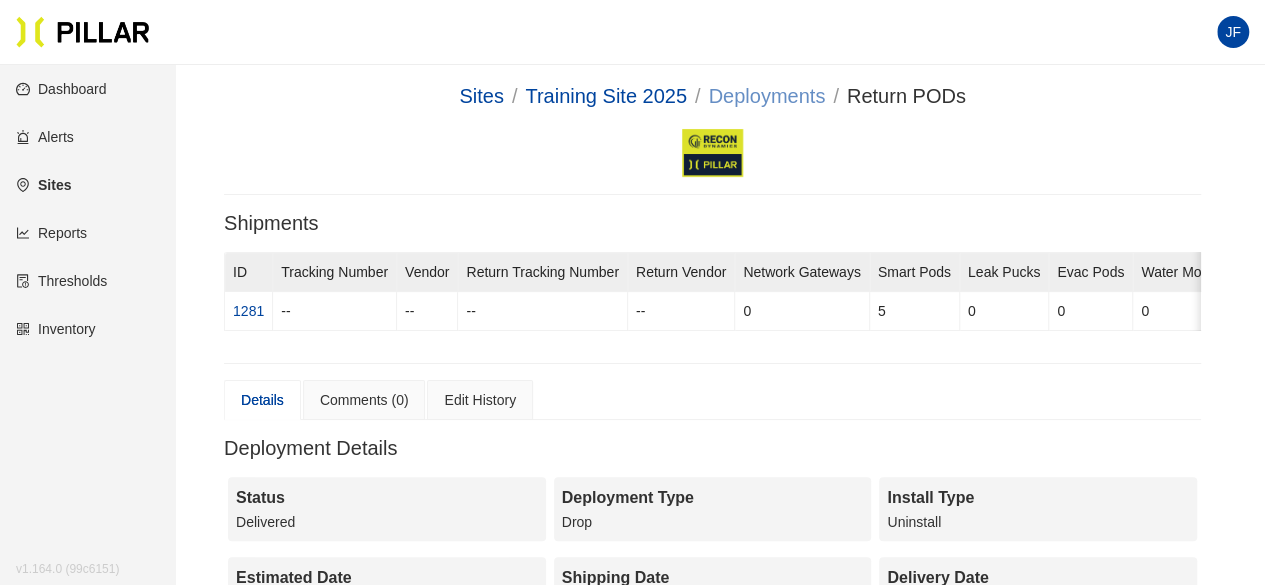 click on "Deployments" at bounding box center (766, 96) 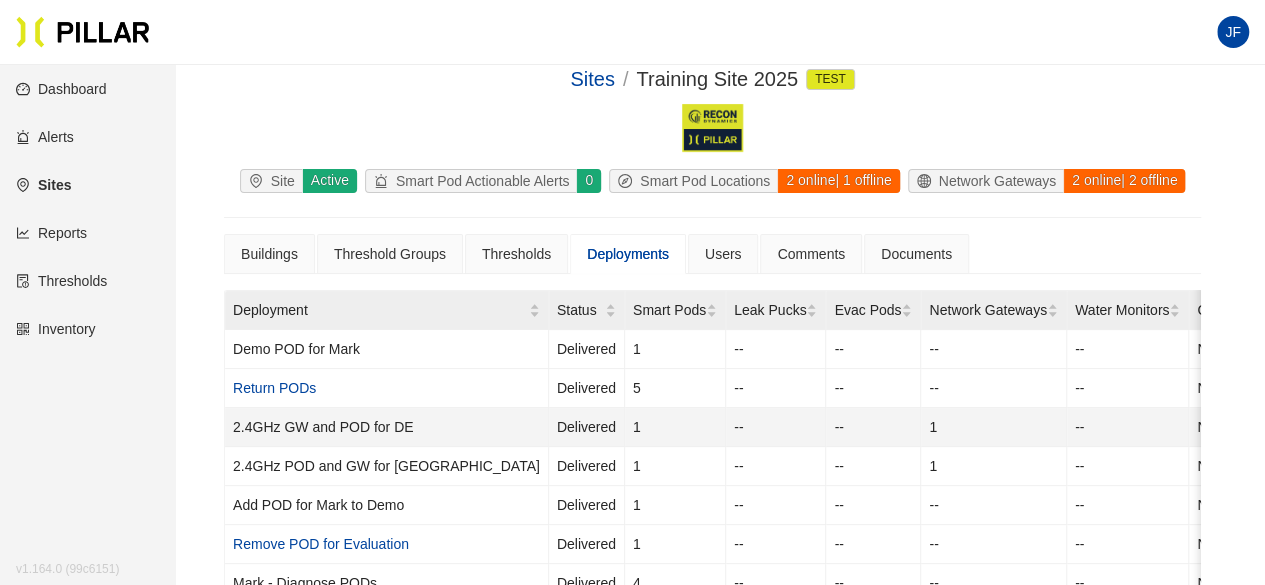 scroll, scrollTop: 0, scrollLeft: 0, axis: both 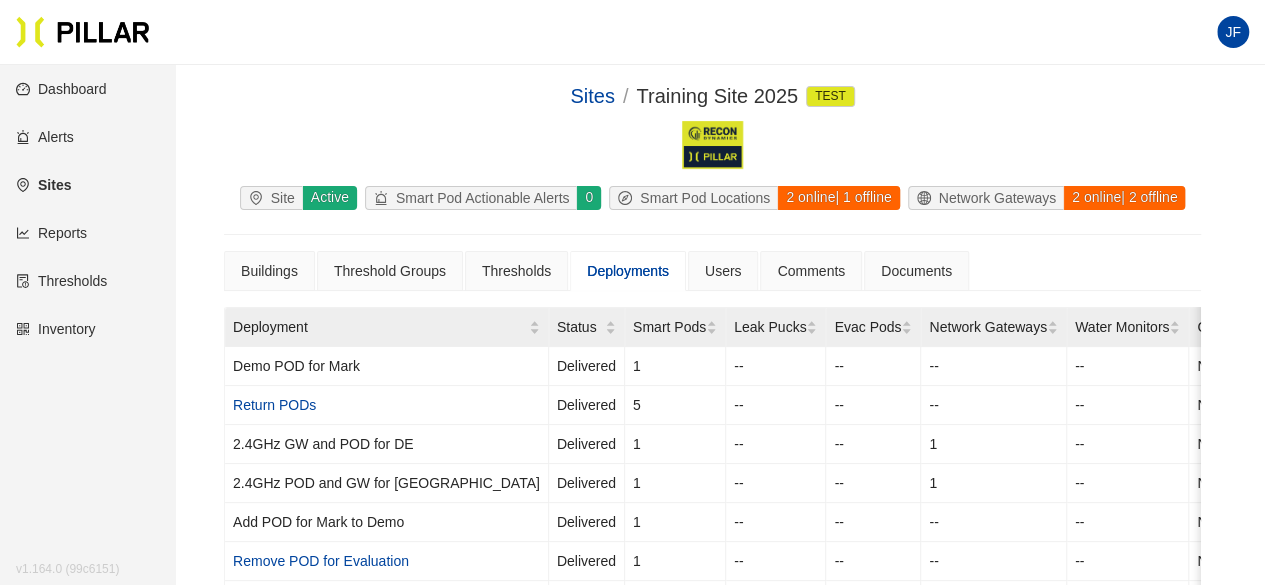 click on "Dashboard" at bounding box center (61, 89) 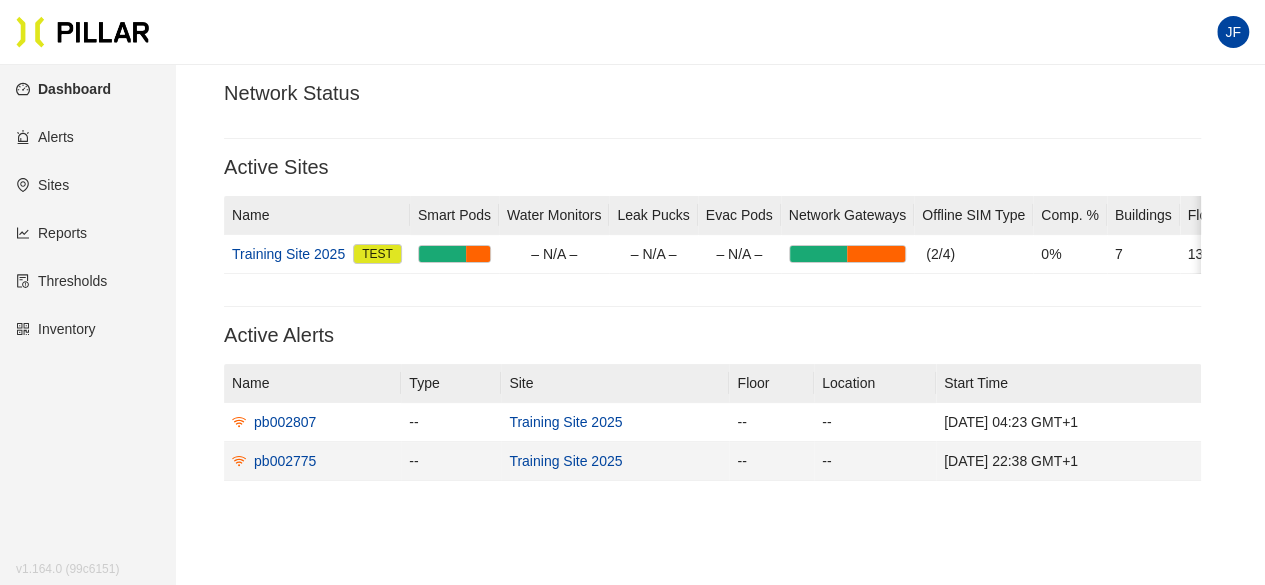 click on "Training Site 2025" at bounding box center (565, 461) 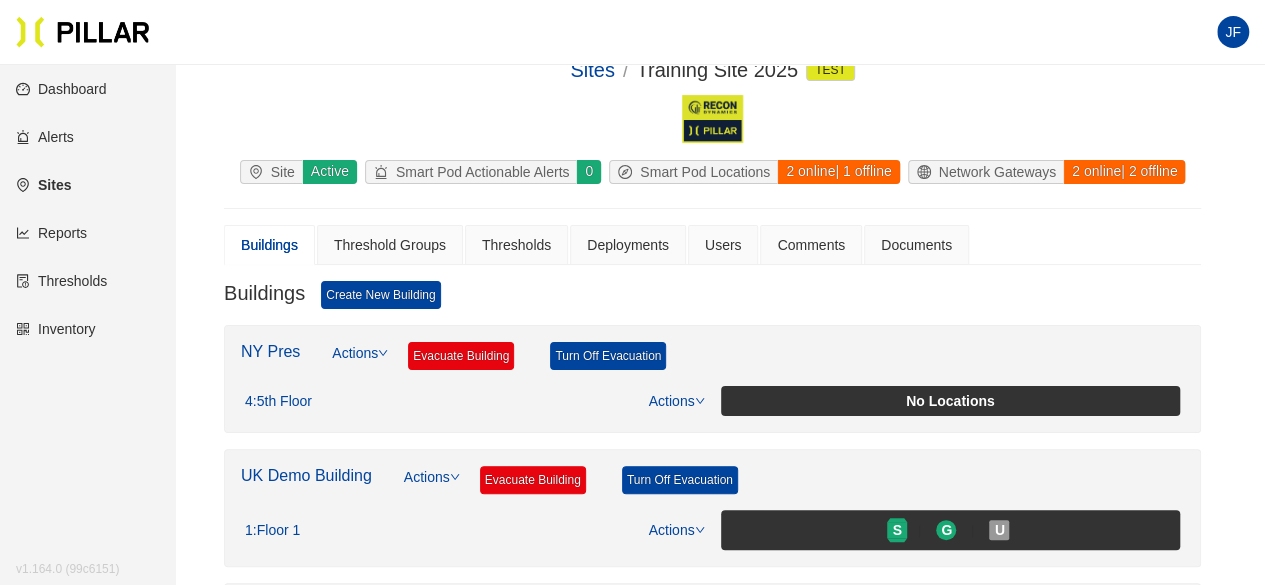 scroll, scrollTop: 0, scrollLeft: 0, axis: both 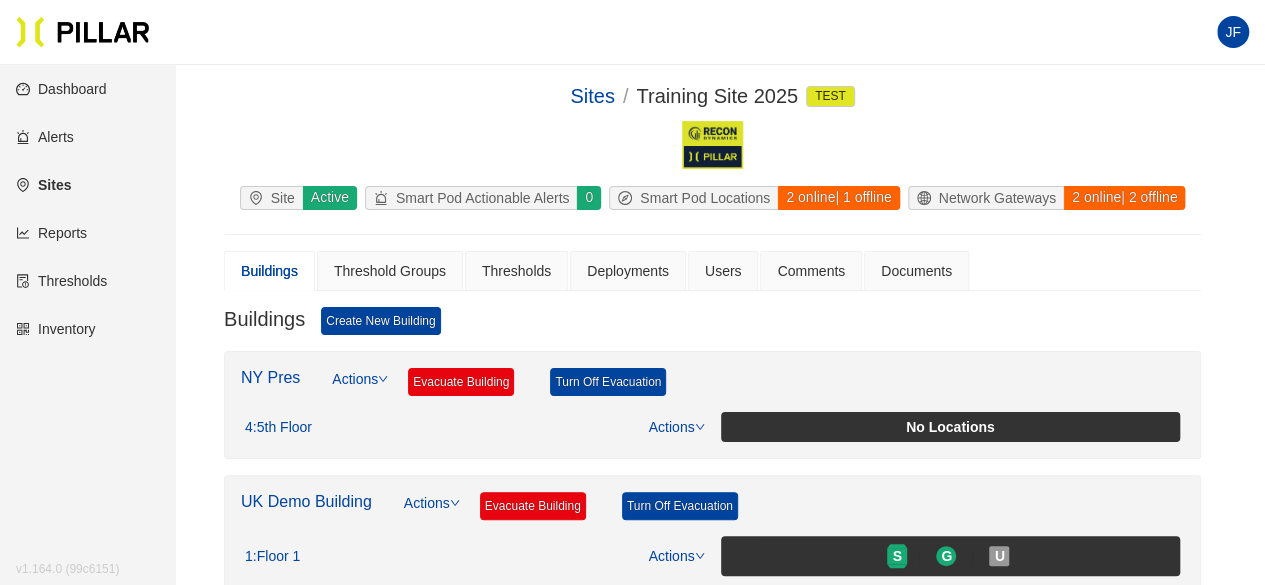 click on "2 online  | 2 offline" at bounding box center (1124, 198) 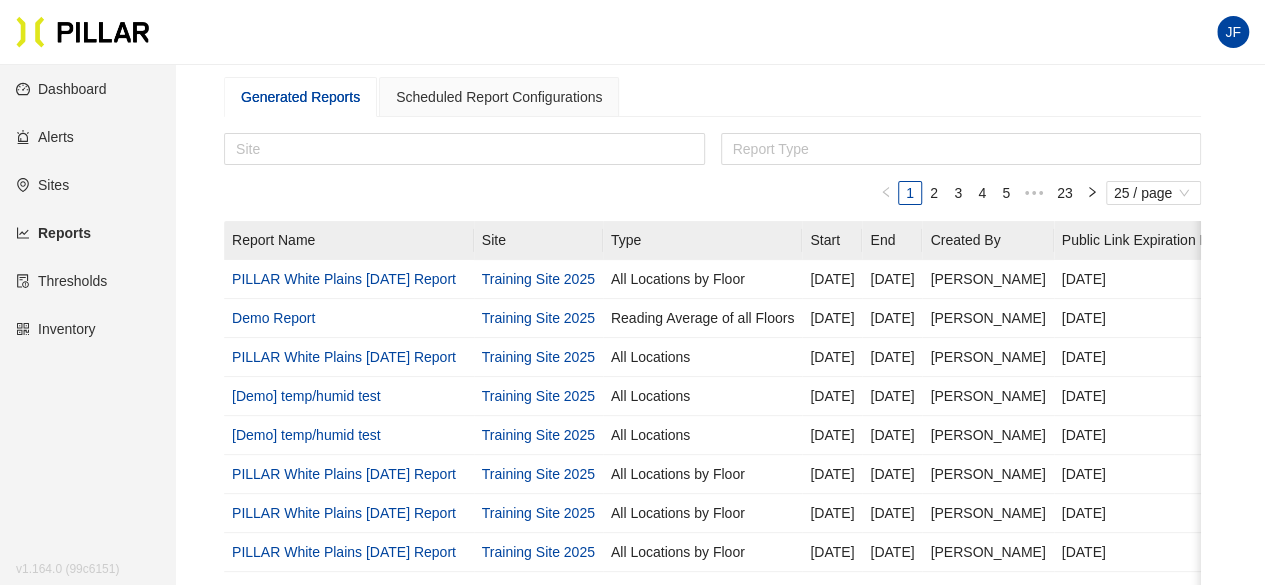 scroll, scrollTop: 90, scrollLeft: 0, axis: vertical 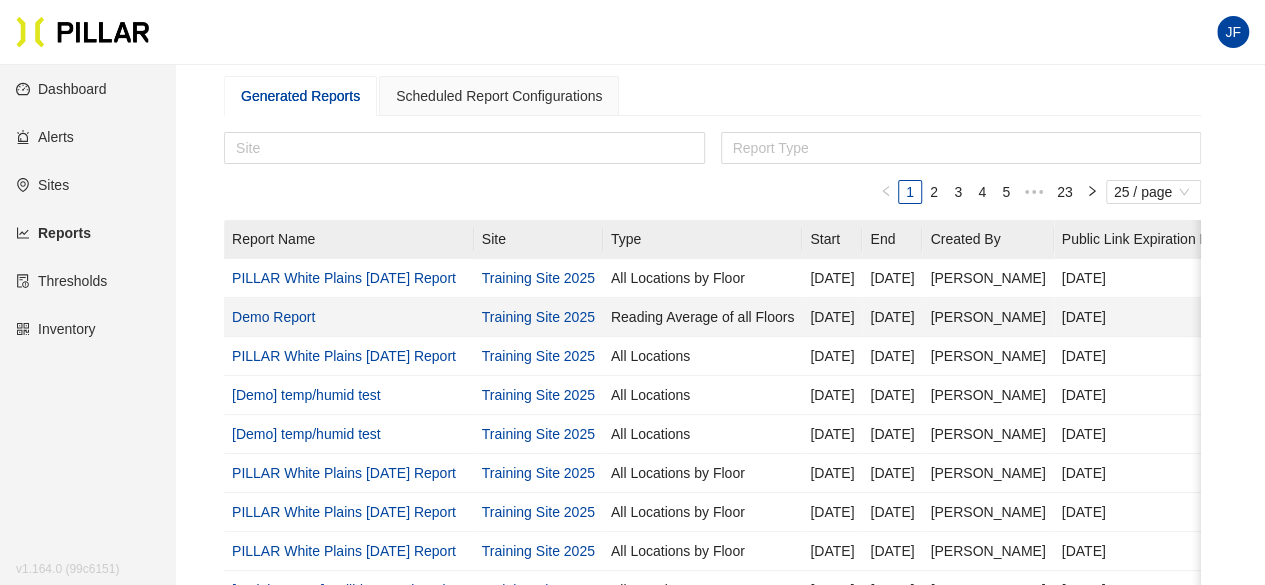 click on "Demo Report" at bounding box center [273, 317] 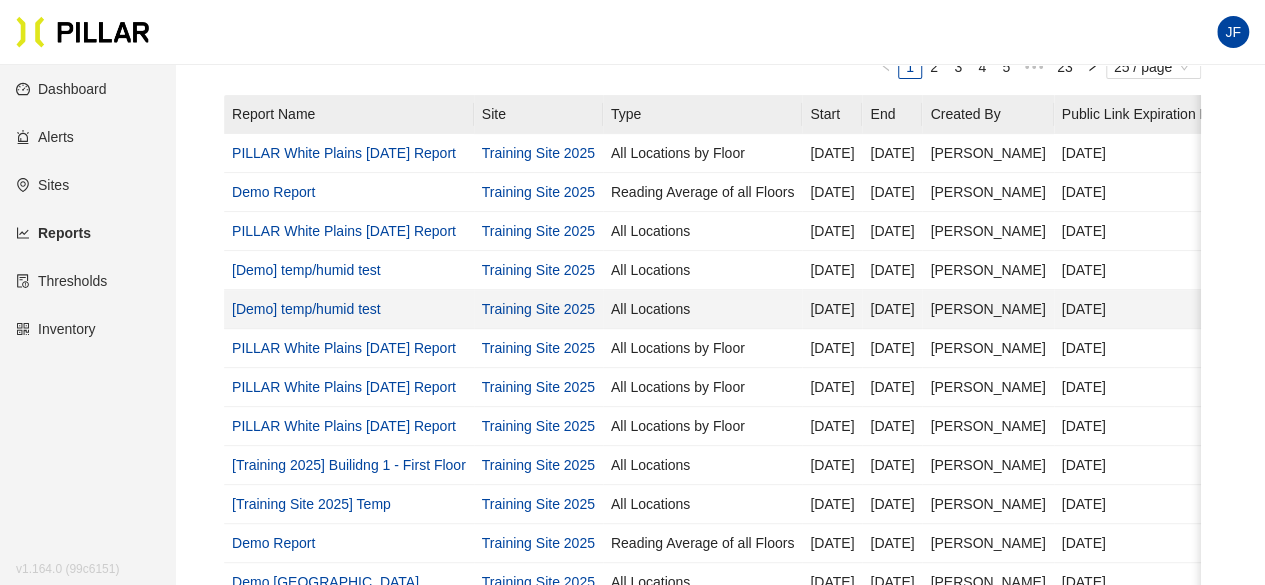 scroll, scrollTop: 216, scrollLeft: 0, axis: vertical 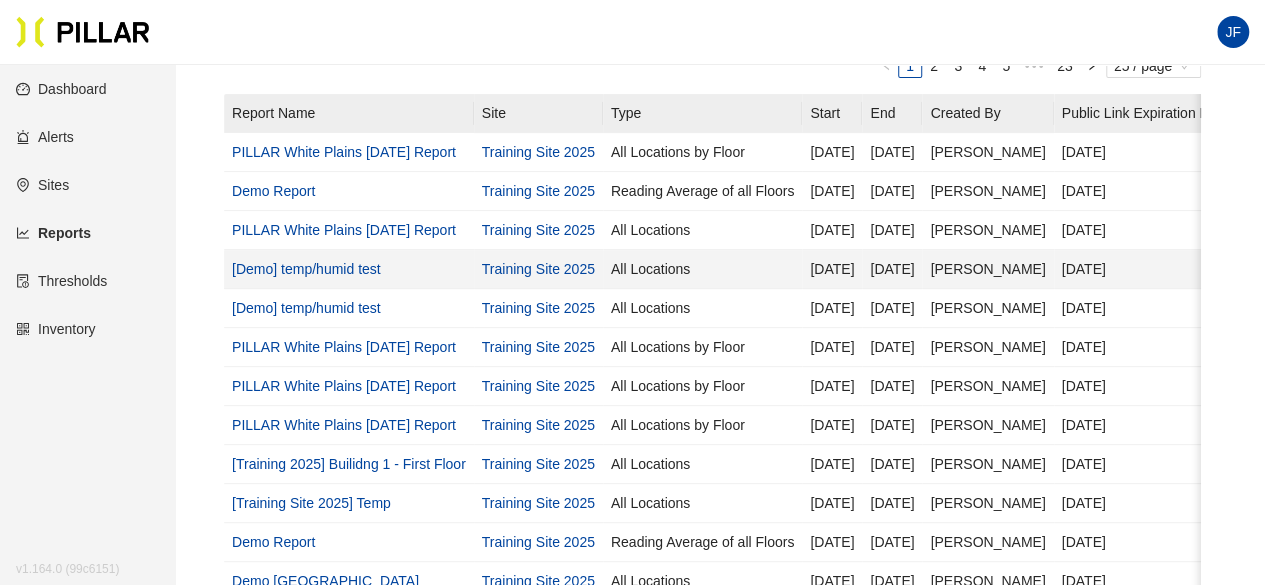 click on "[Demo] temp/humid test" at bounding box center (306, 269) 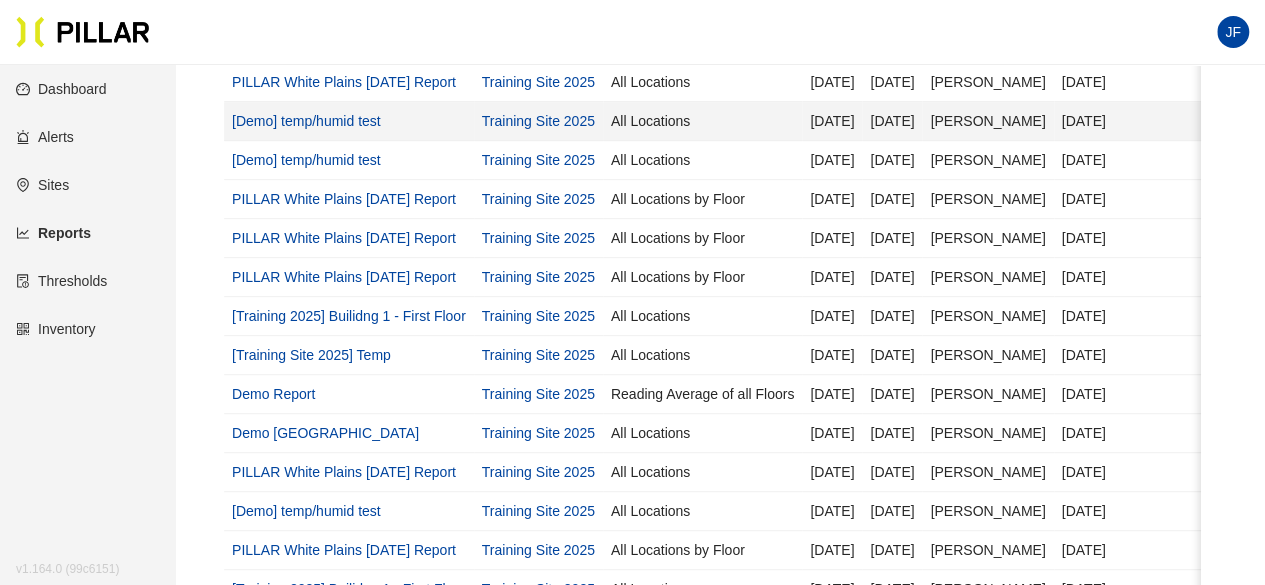 scroll, scrollTop: 367, scrollLeft: 0, axis: vertical 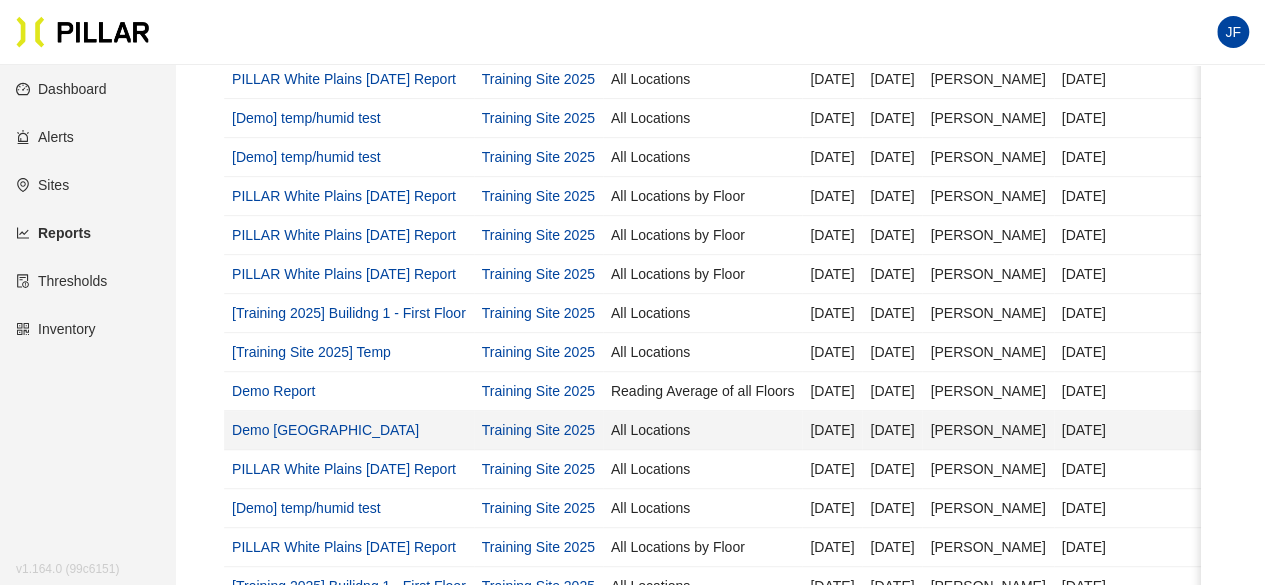 click on "Demo [GEOGRAPHIC_DATA]" at bounding box center (325, 430) 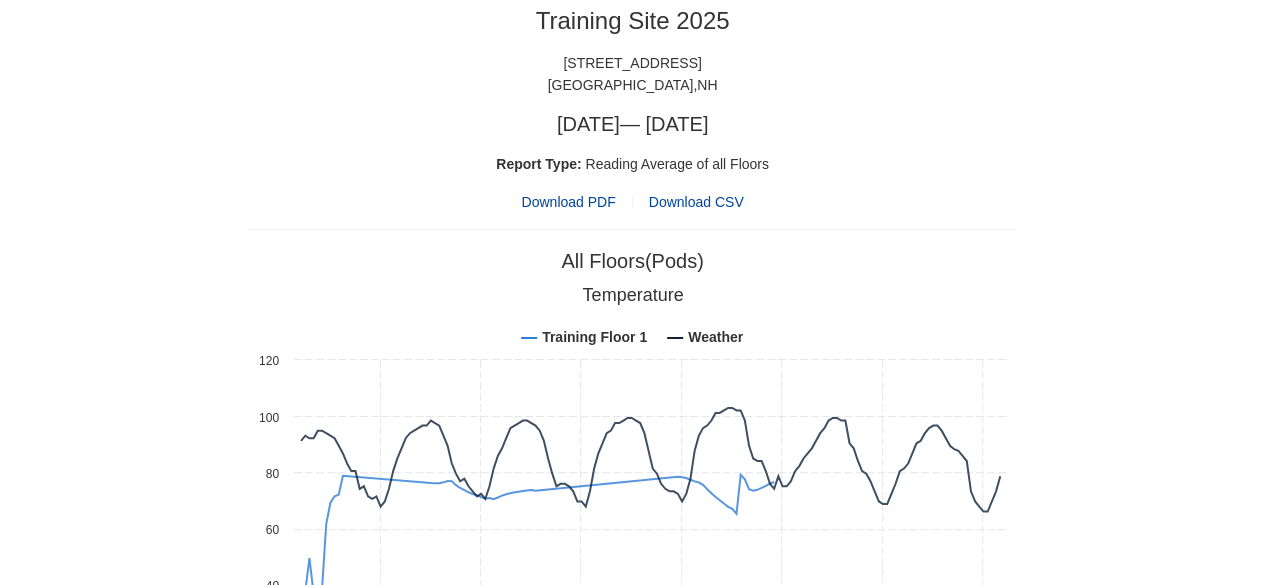 scroll, scrollTop: 0, scrollLeft: 0, axis: both 